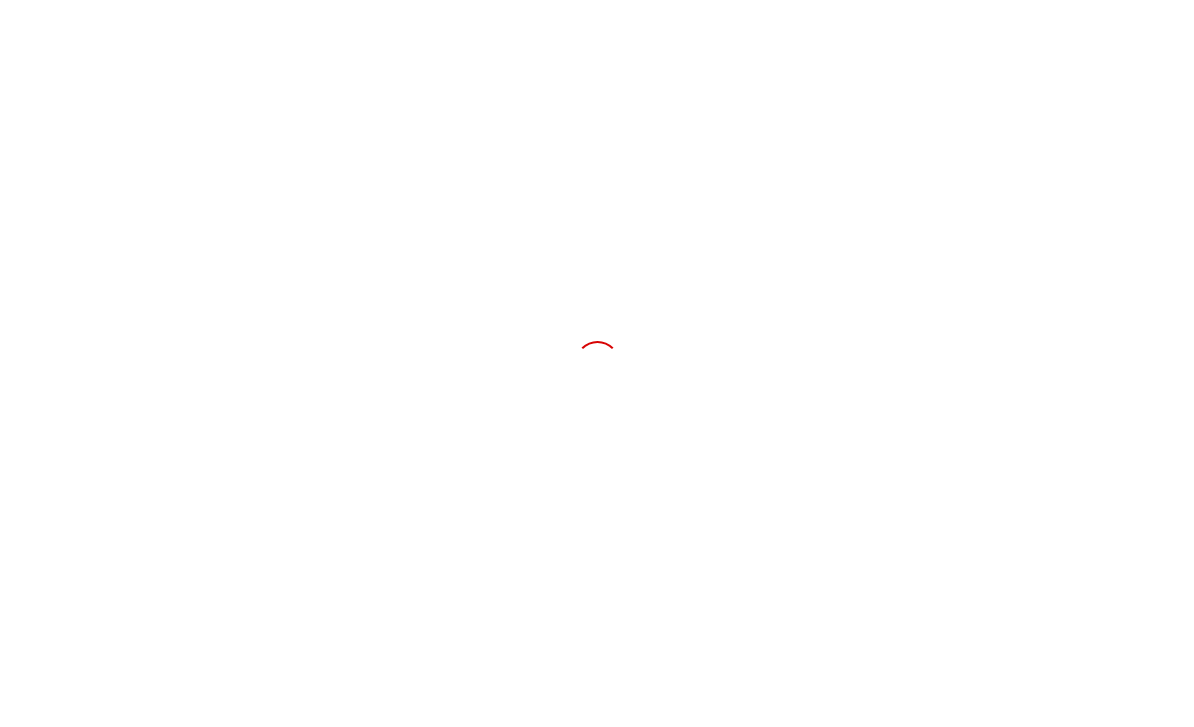scroll, scrollTop: 0, scrollLeft: 0, axis: both 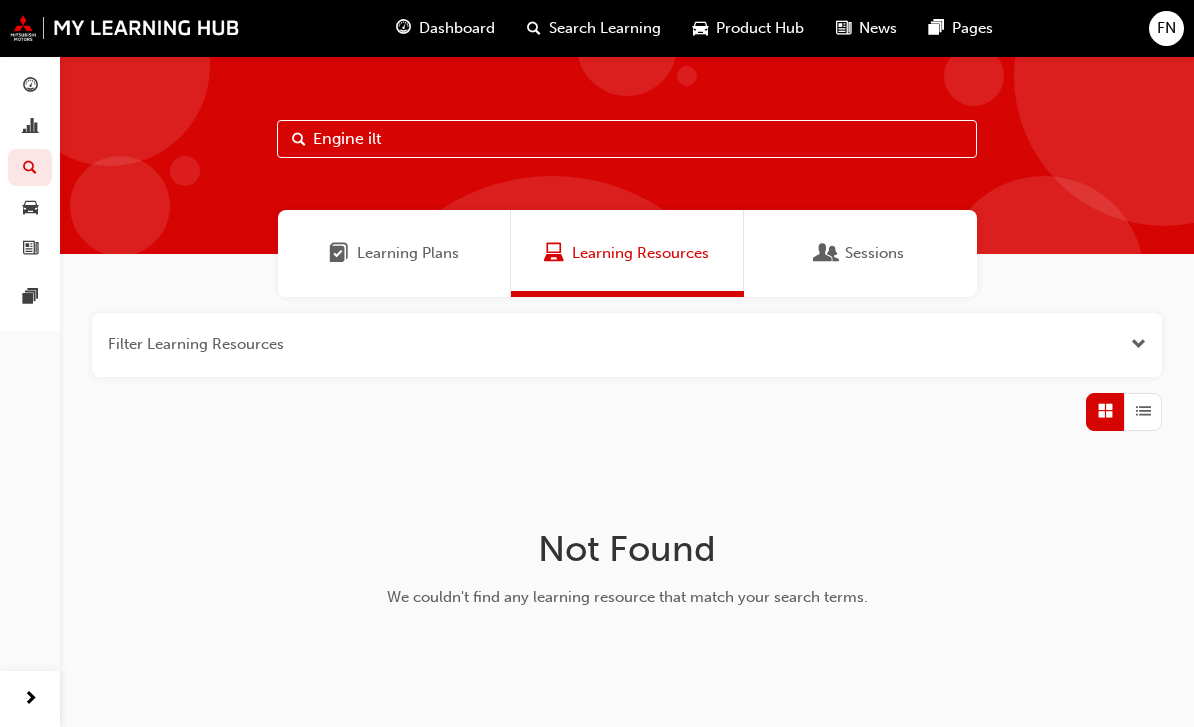 click on "Engine ilt" at bounding box center [627, 139] 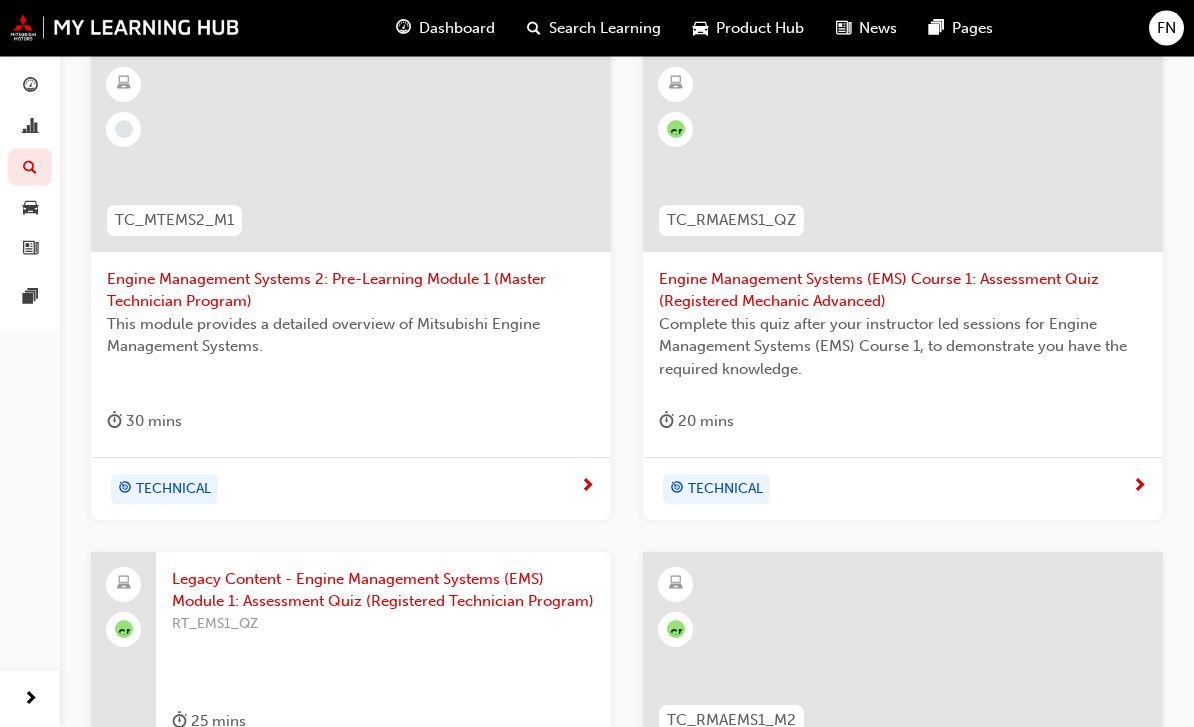 scroll, scrollTop: 921, scrollLeft: 0, axis: vertical 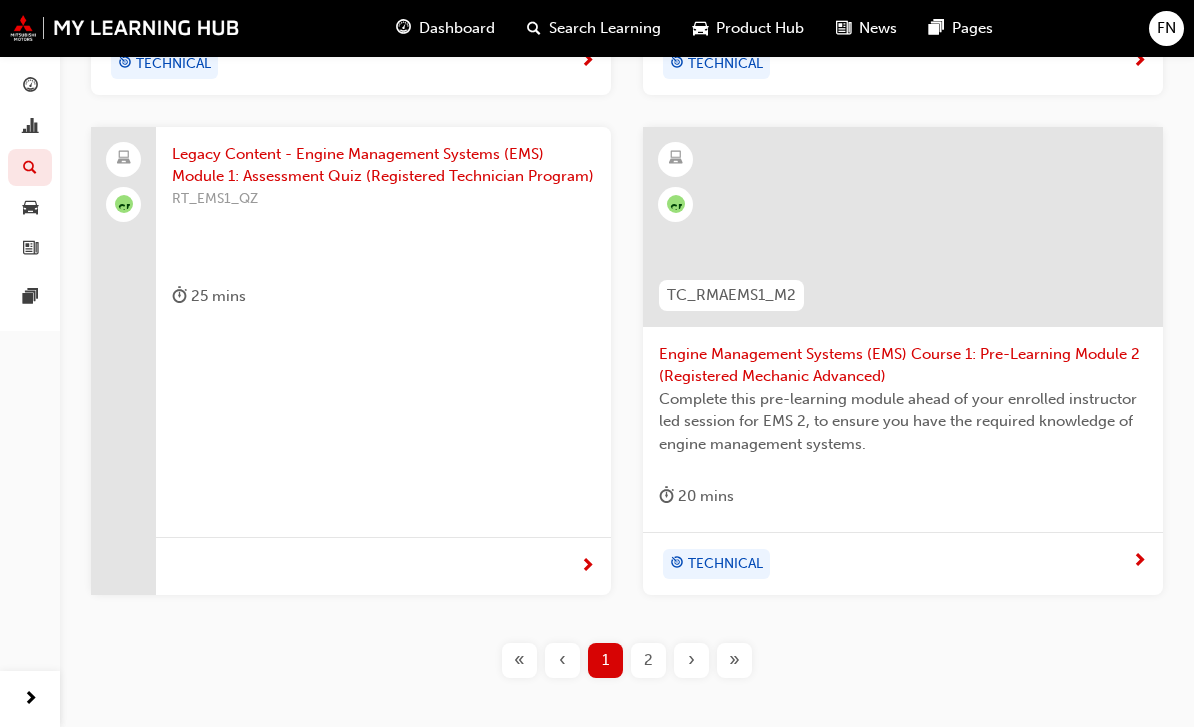 click on "2" at bounding box center [648, 660] 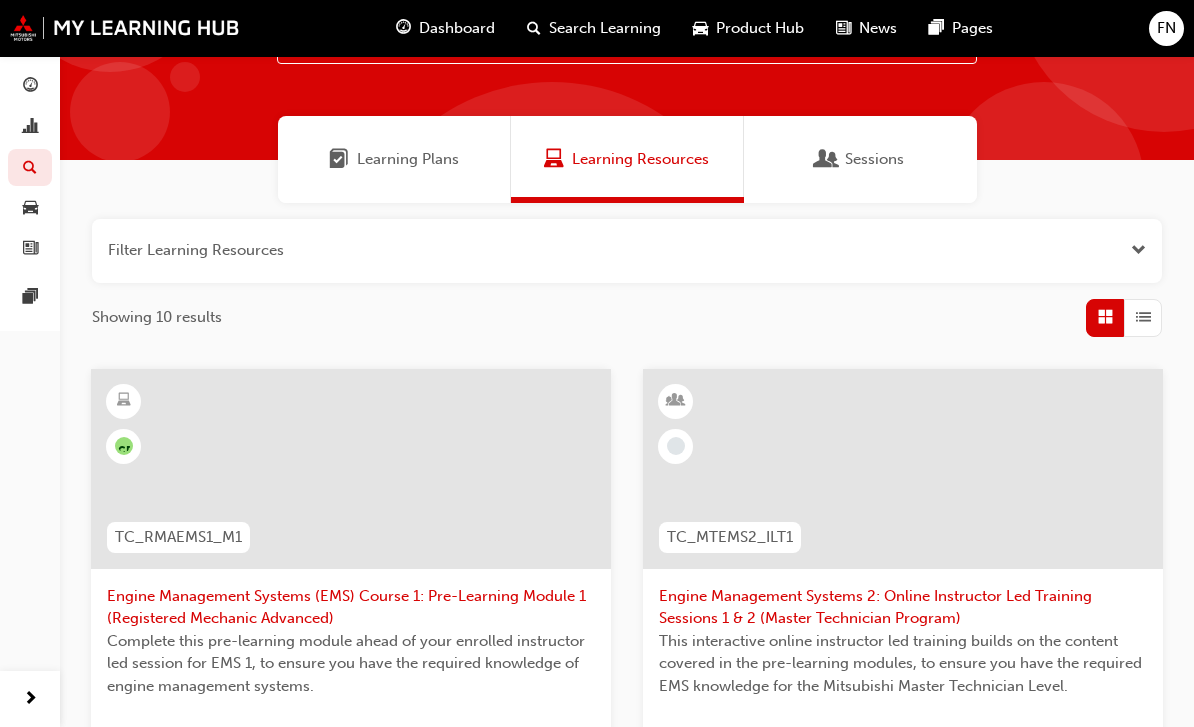 scroll, scrollTop: 0, scrollLeft: 0, axis: both 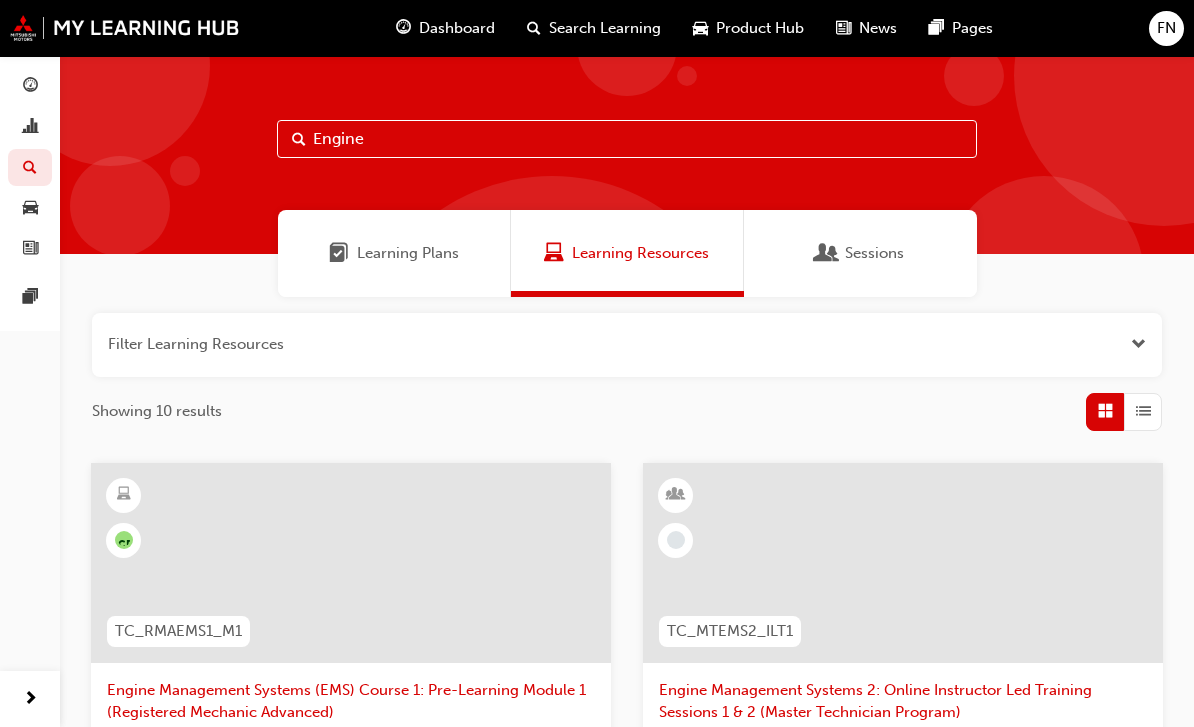 click on "Engine" at bounding box center (627, 139) 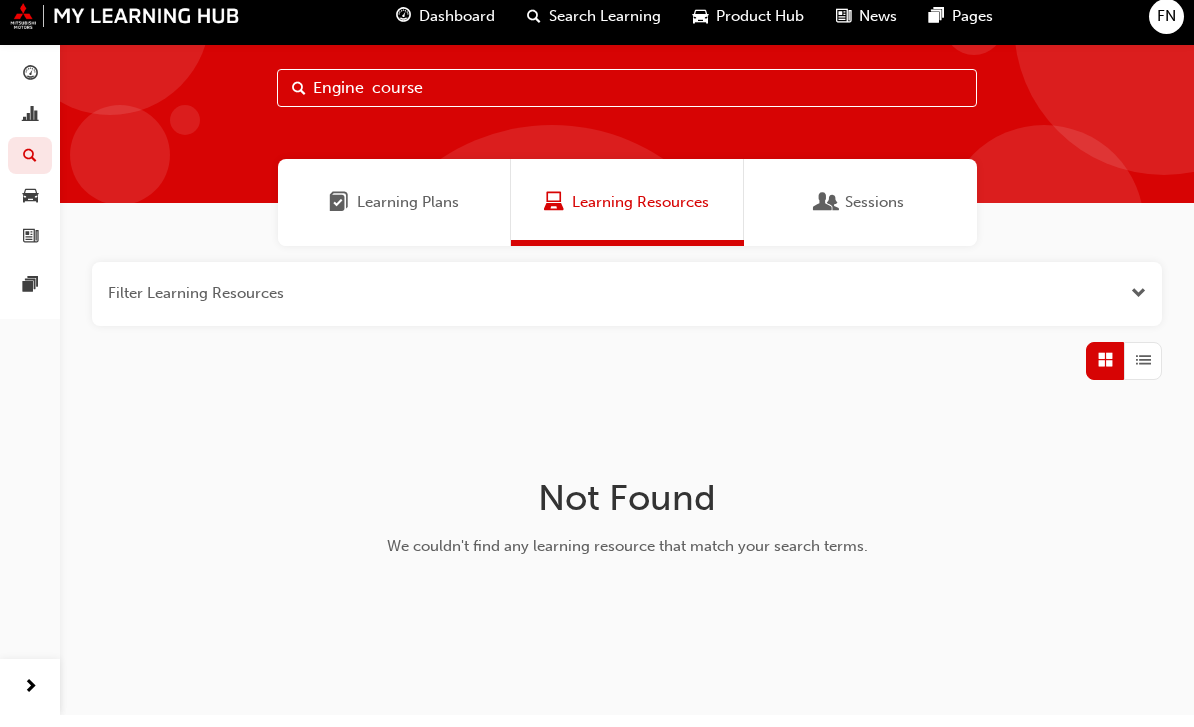 scroll, scrollTop: 0, scrollLeft: 0, axis: both 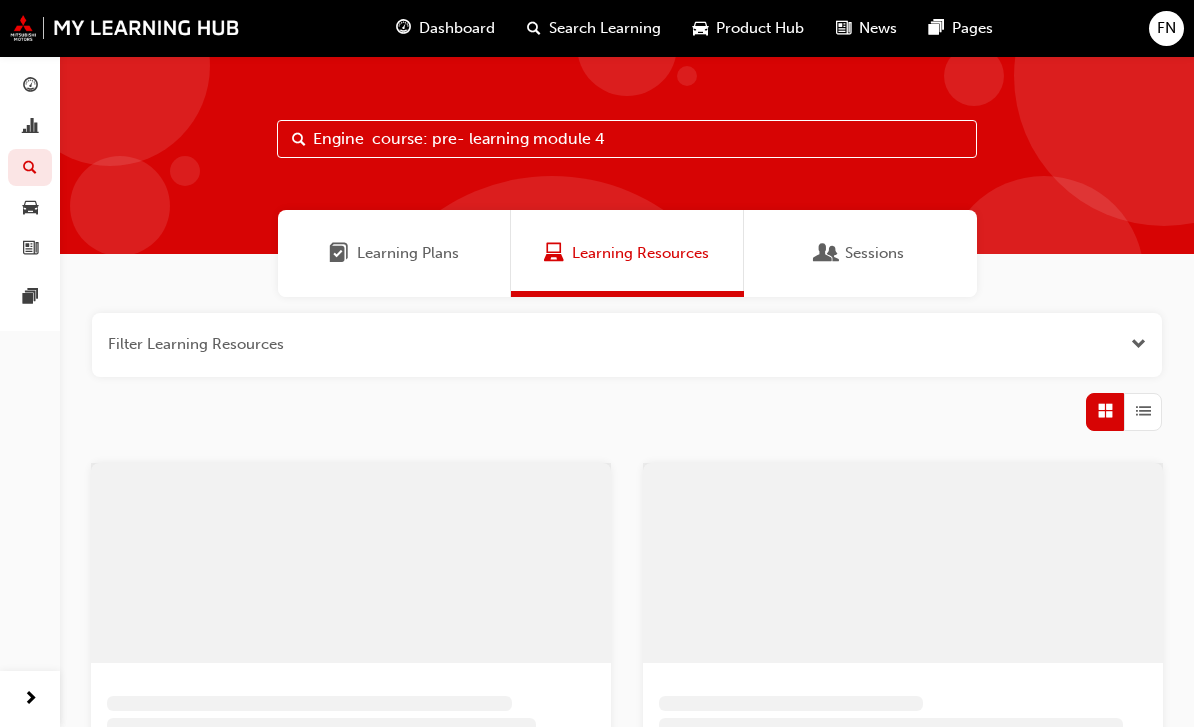 type on "Engine  course: pre- learning module 4" 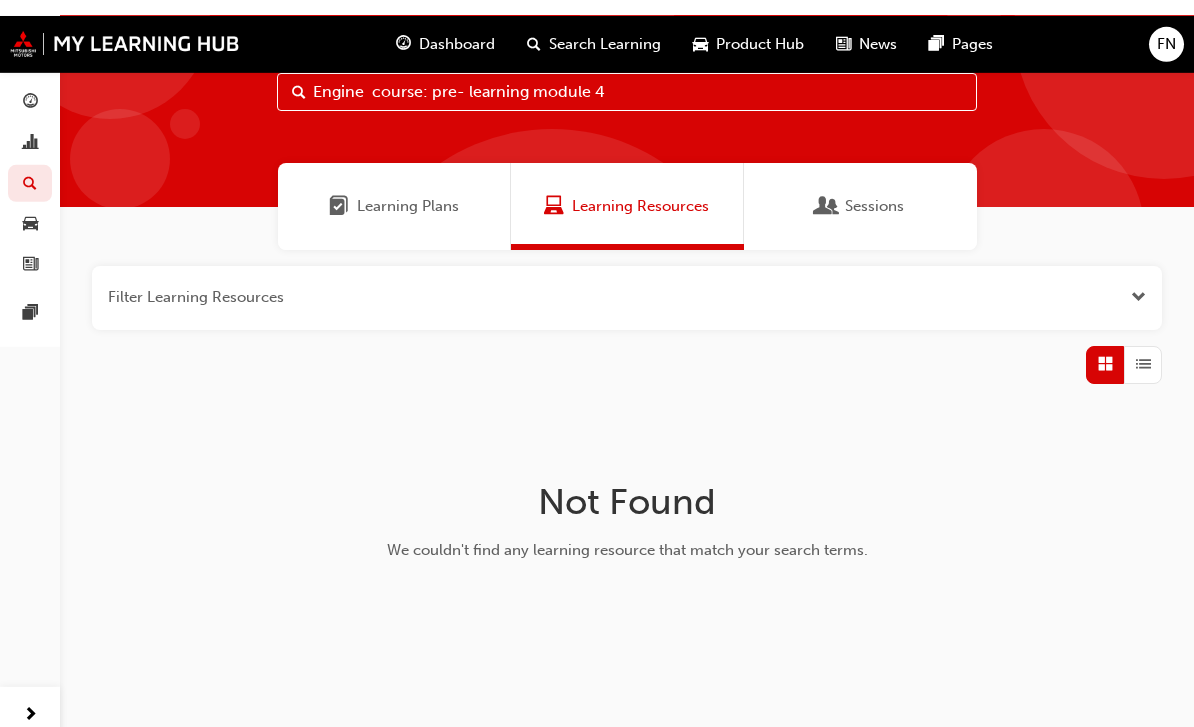 scroll, scrollTop: 0, scrollLeft: 0, axis: both 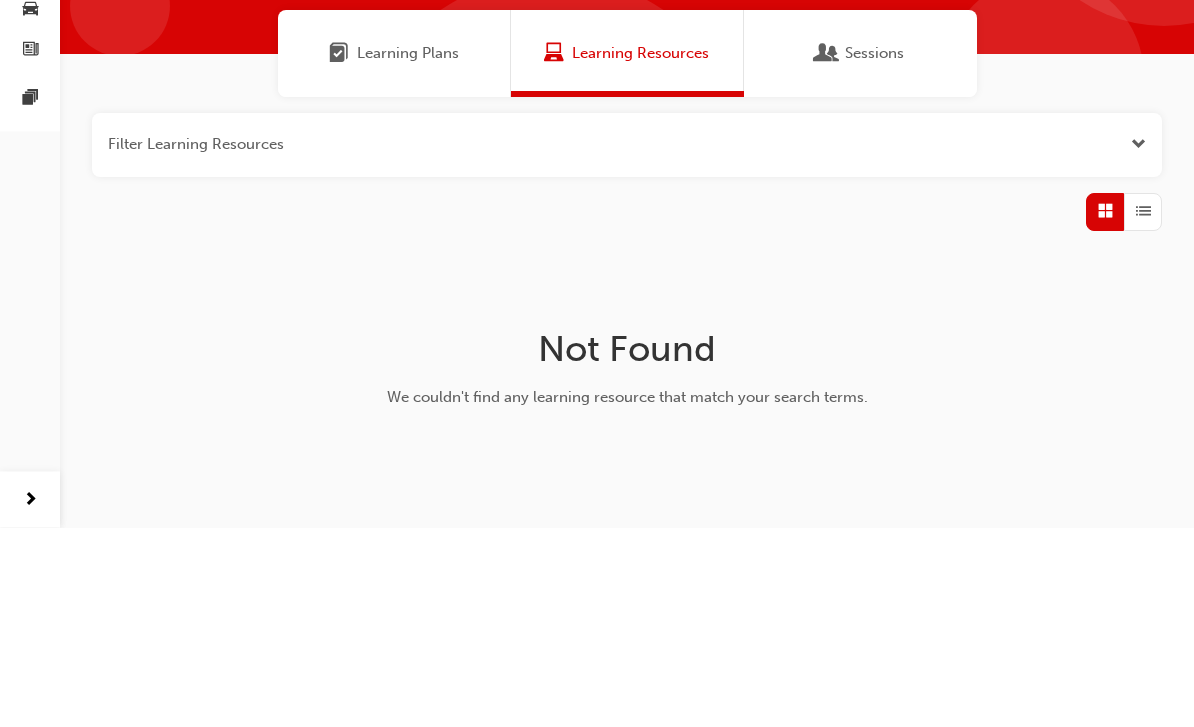 click at bounding box center (627, 345) 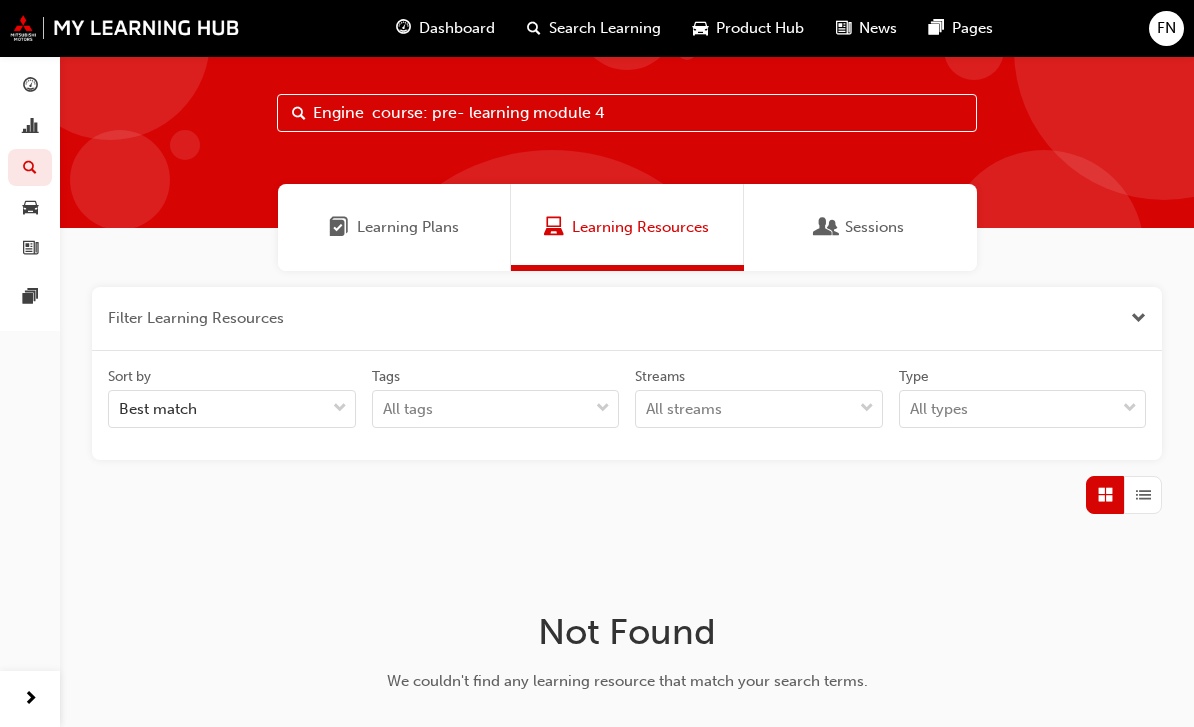 scroll, scrollTop: 0, scrollLeft: 0, axis: both 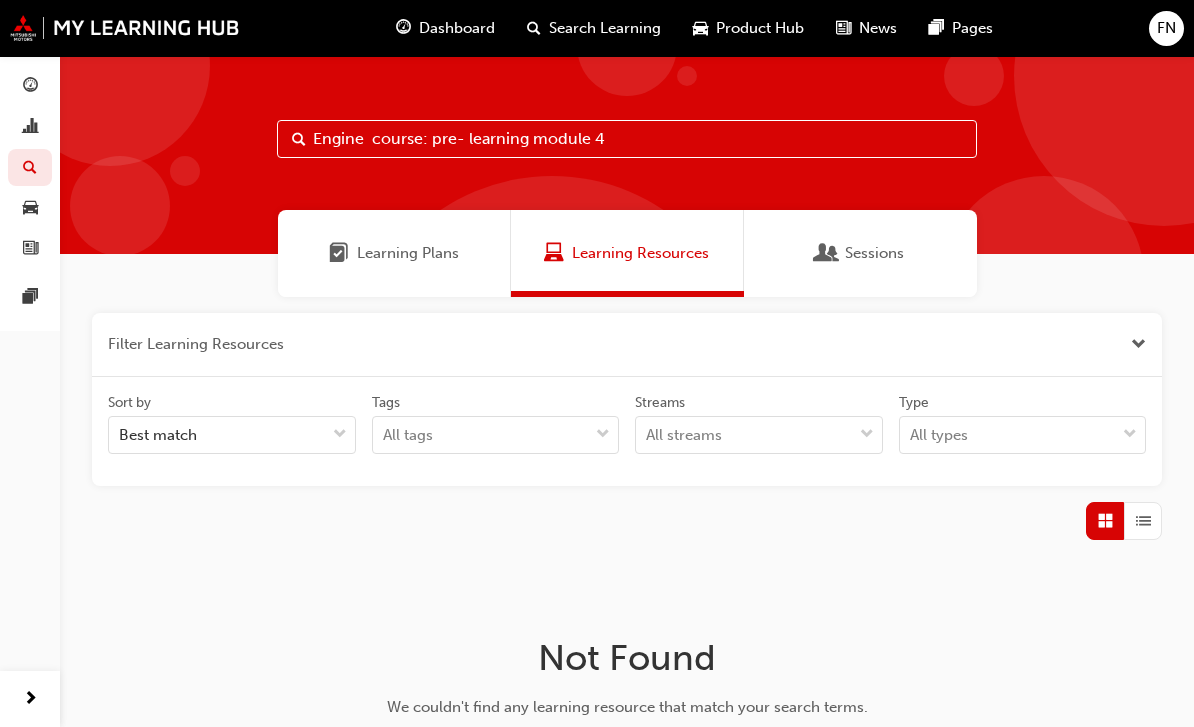 click at bounding box center [30, 86] 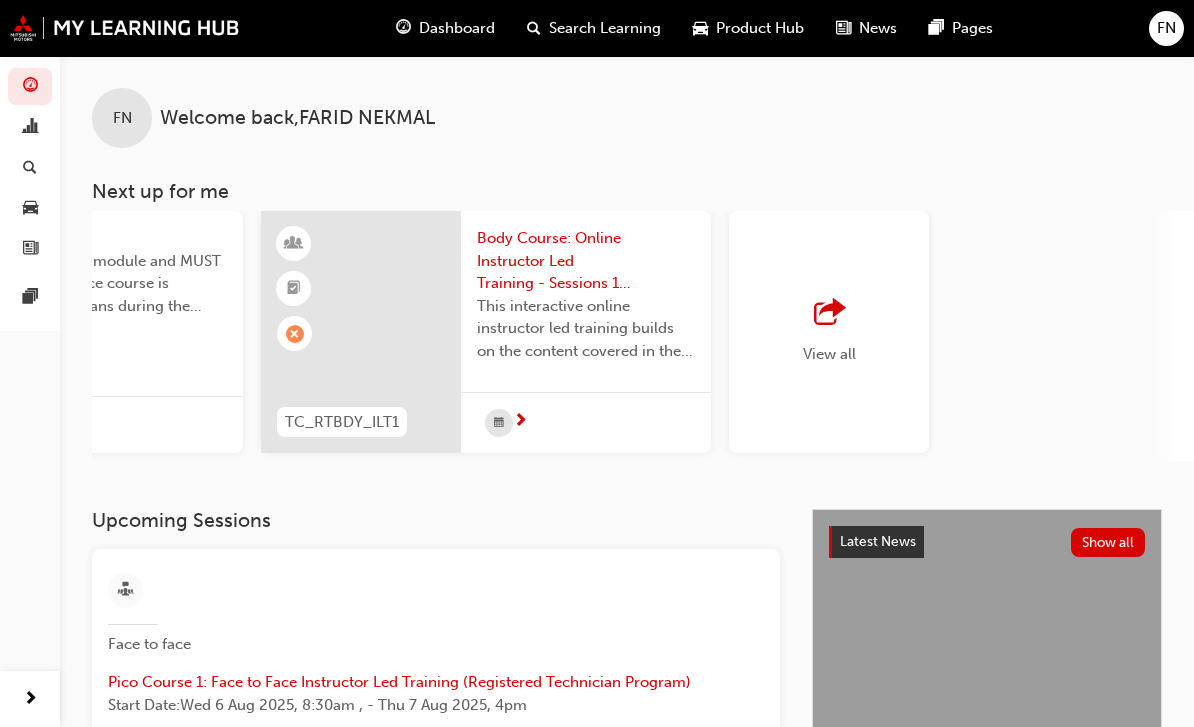 scroll, scrollTop: 0, scrollLeft: 1703, axis: horizontal 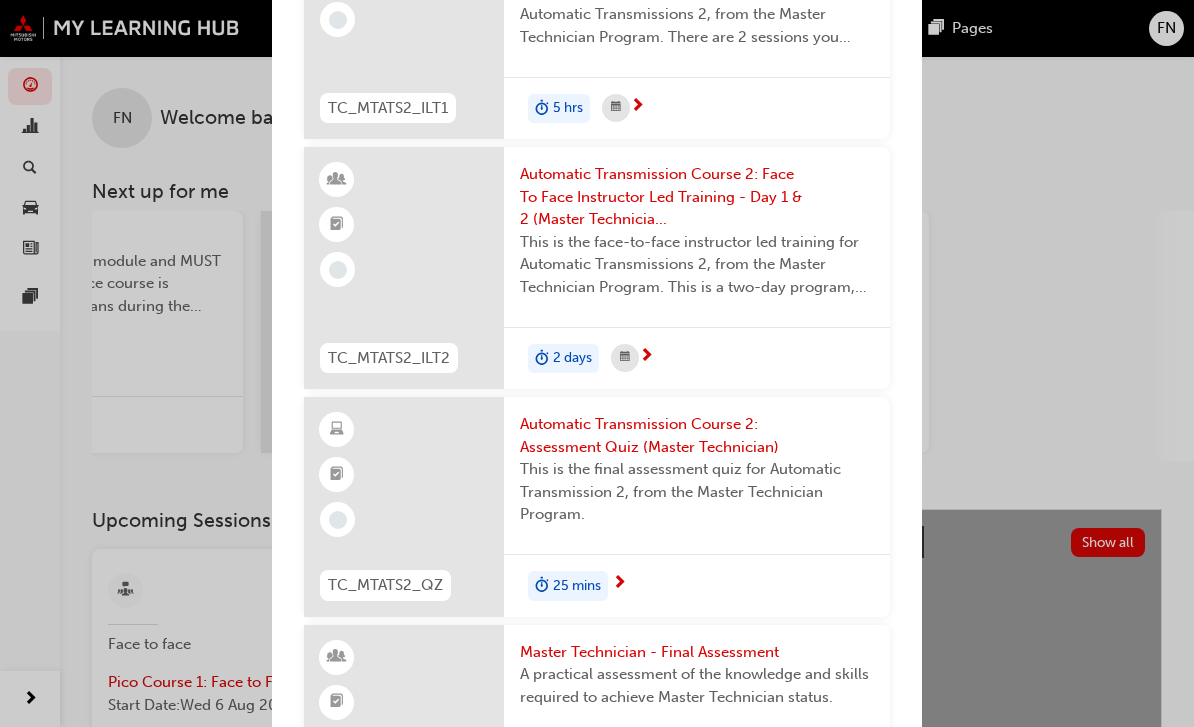 click on "Next up for me TC_RTPICO1_ILT1 Pico Course 1: Face to Face Instructor Led Training (Registered Technician Program) This is the instructor led training for Pico Course 1, from the Registered Technician Program.  1 day TC_MTELCTL2_ILT2 Electrical Course 2: Face to Face Instructor Led Training - Day 1 & 2 (Master Technician Program) This is the face to face instructor led training for Electrical Course 2, from the Master Technician Program. This training is held across 2 days at a MMAL training facility.  TC_DTNVH_OILT Noise, Vibration & Harshness: Online Instructor Led Training (Diamond Technician Program) This interactive online instructor led training builds on the content covered in the pre-learning modules, to ensure you have the required understanding of NVH diagnosis for the Diamond Registered Technician Level. Practice - Course Enrolment PRACTICE101 TC_RTBDY_ILT1 Body Course: Online Instructor Led Training - Sessions 1 & 2 (Registered Technician Program) TC_MTEMS2_M1 30 mins TC_DTNVH_ILT TC_RTBDY_ILT2" at bounding box center (597, 363) 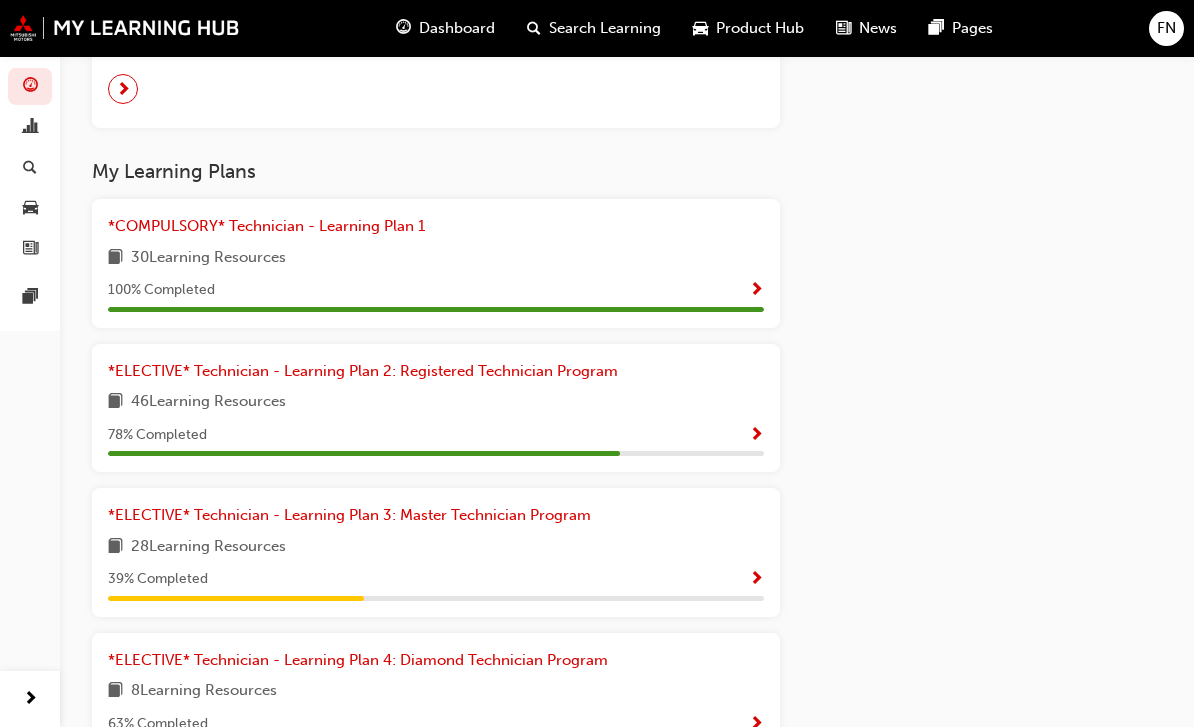 scroll, scrollTop: 3273, scrollLeft: 0, axis: vertical 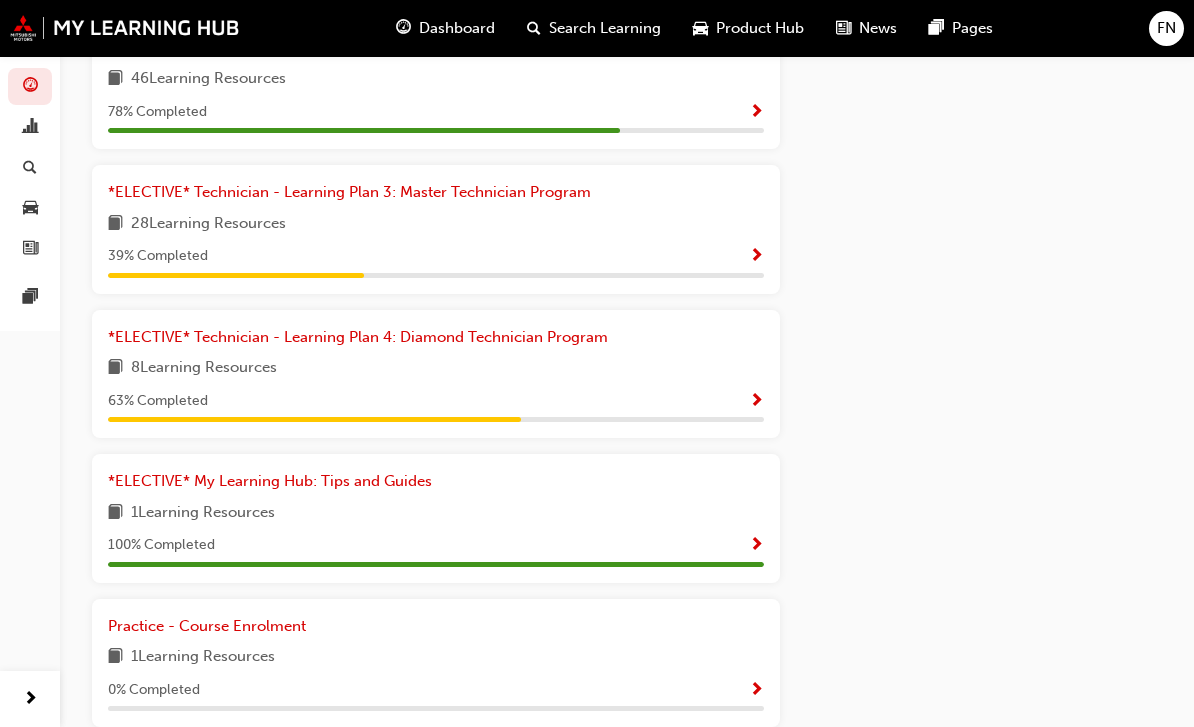 click on "1  Learning Resources" at bounding box center (436, 657) 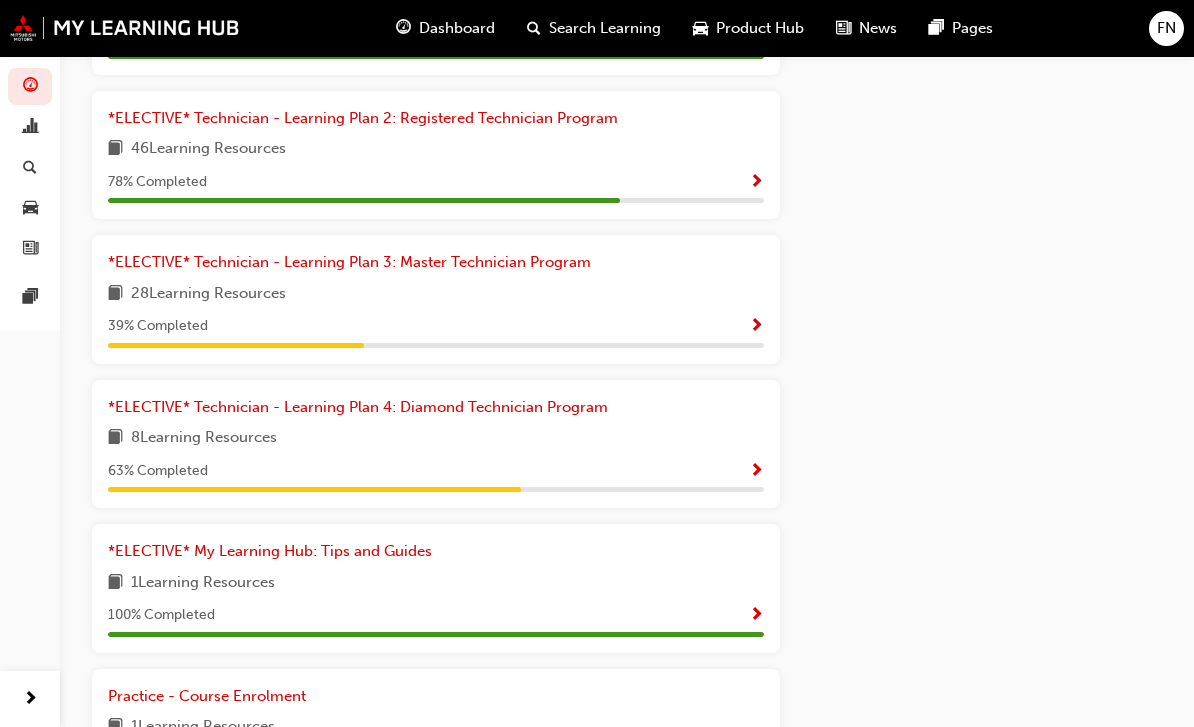 scroll, scrollTop: 3202, scrollLeft: 0, axis: vertical 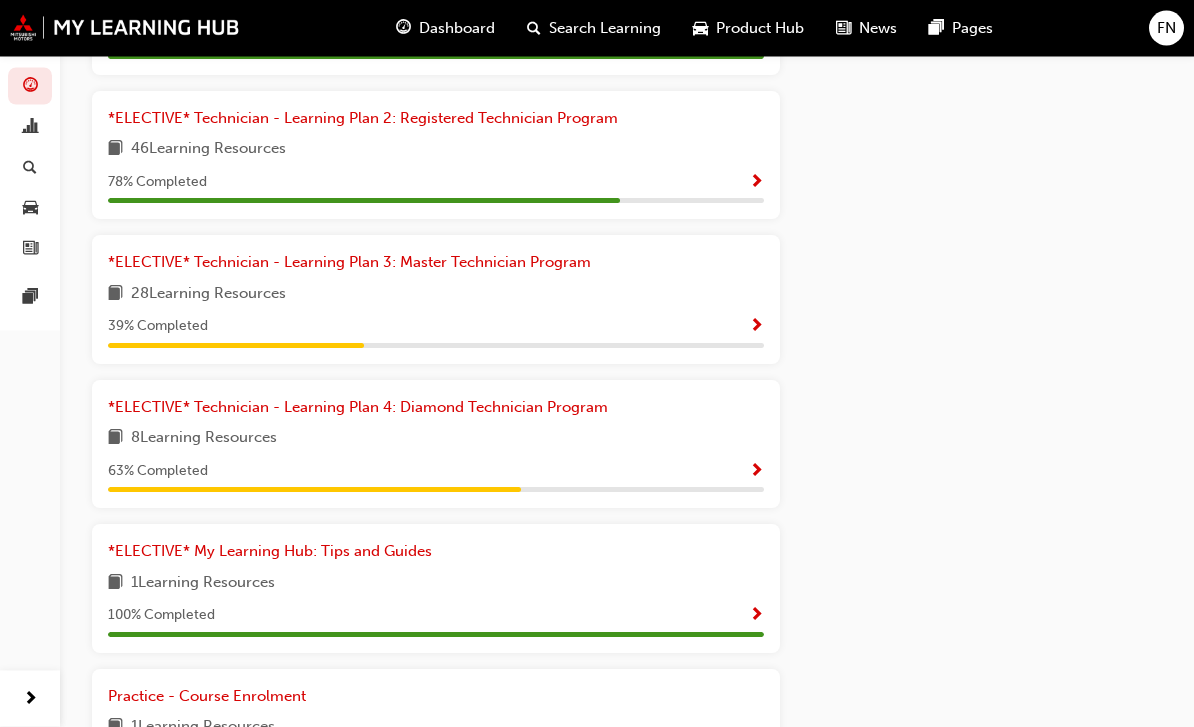 click on "63 % Completed" at bounding box center (436, 472) 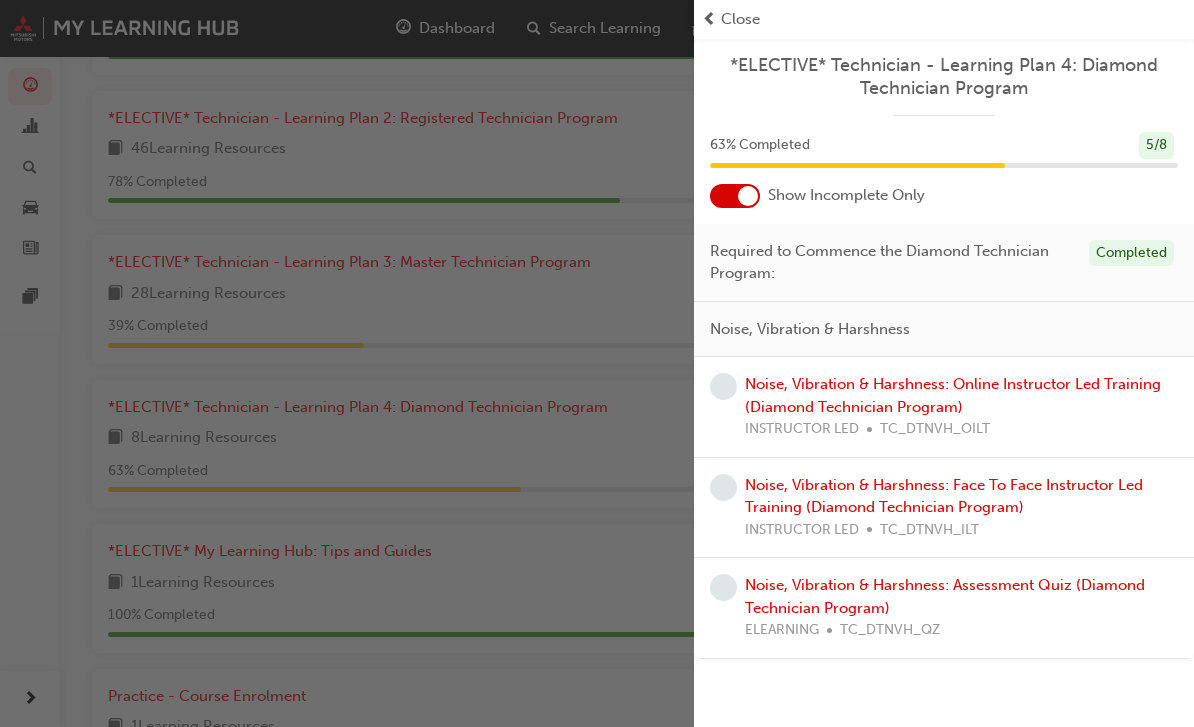 click at bounding box center [347, 363] 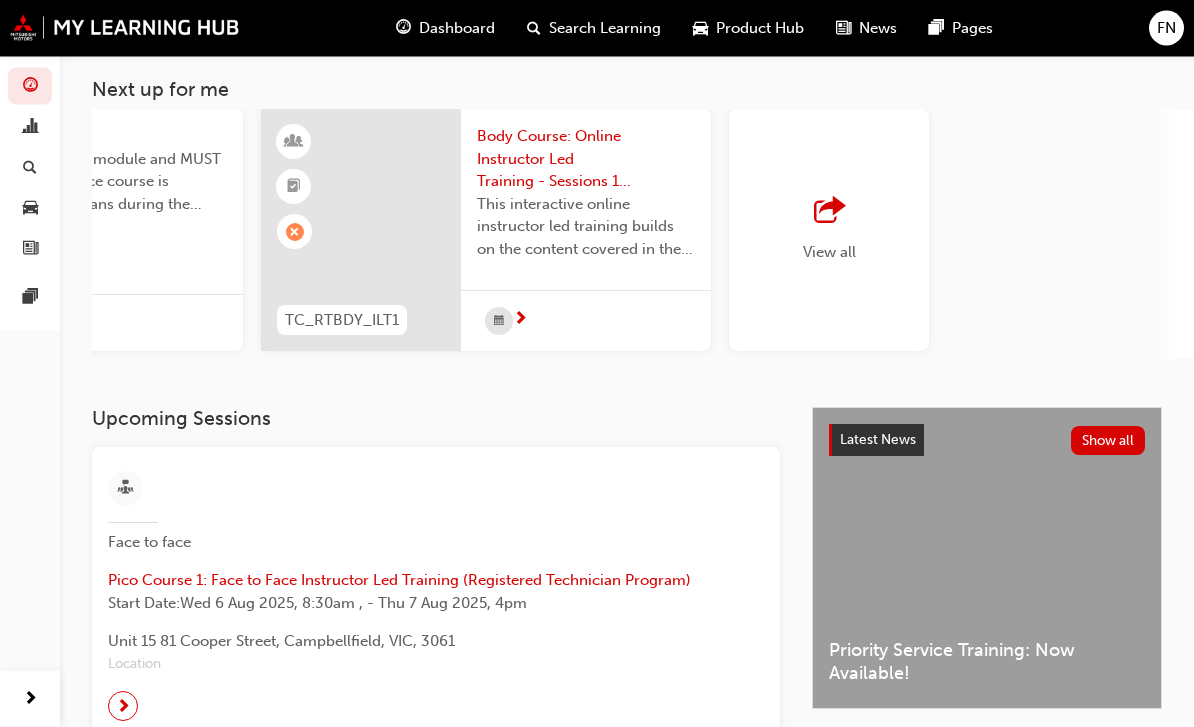 scroll, scrollTop: 0, scrollLeft: 0, axis: both 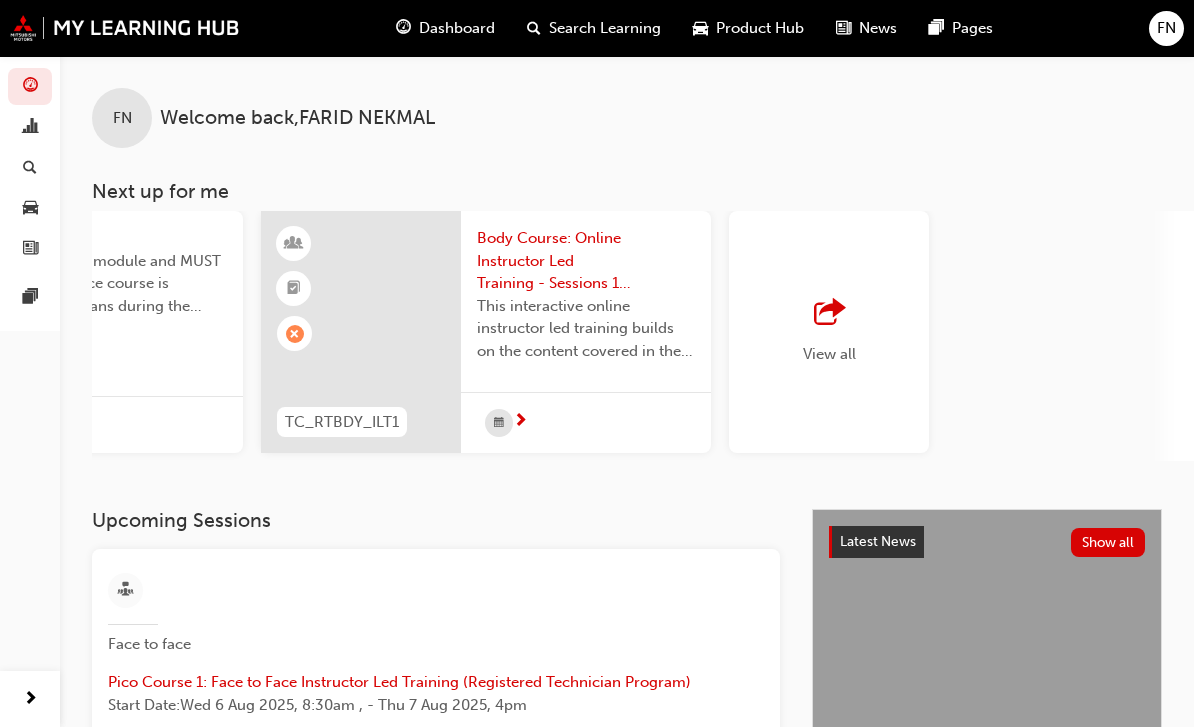 click on "Search Learning" at bounding box center (605, 28) 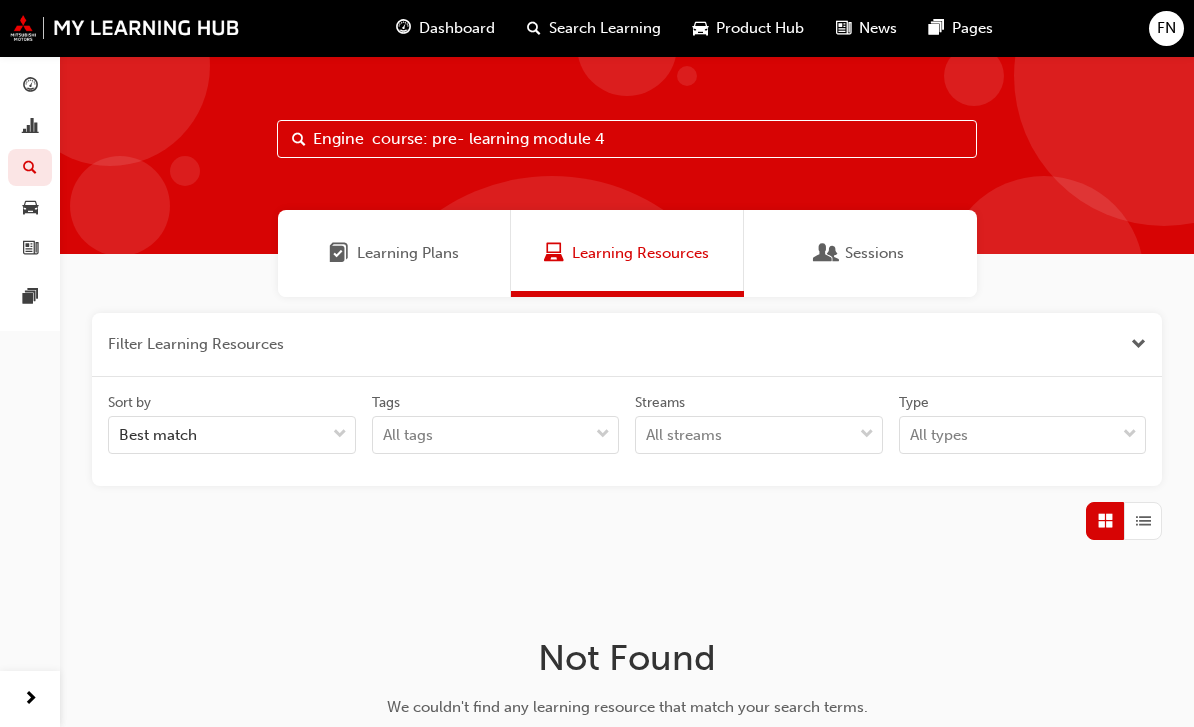 click on "Engine  course: pre- learning module 4" at bounding box center [627, 139] 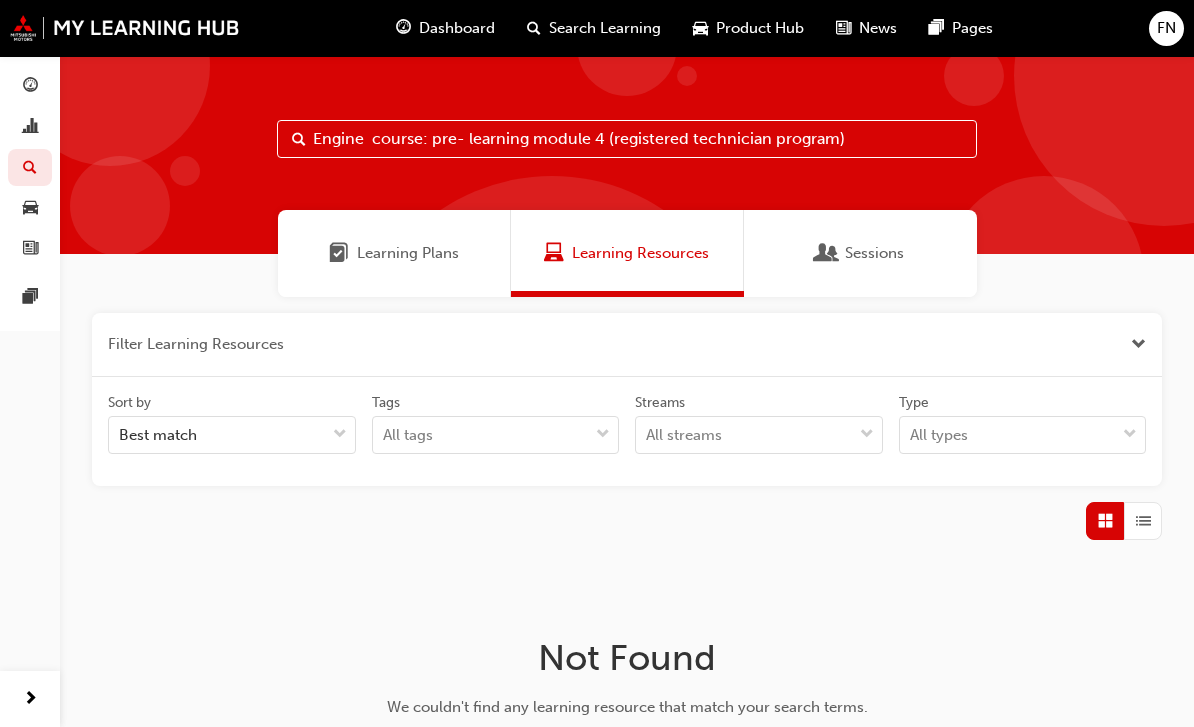 click on "Engine  course: pre- learning module 4 (registered technician program)" at bounding box center (627, 139) 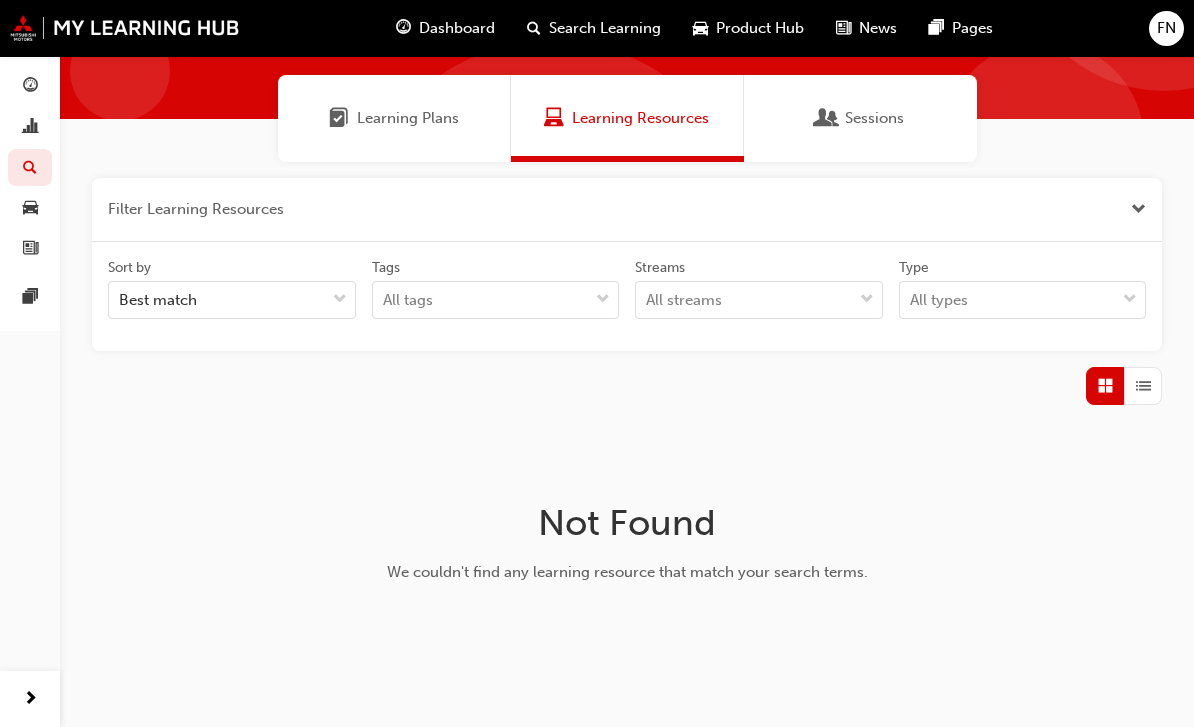 scroll, scrollTop: 0, scrollLeft: 0, axis: both 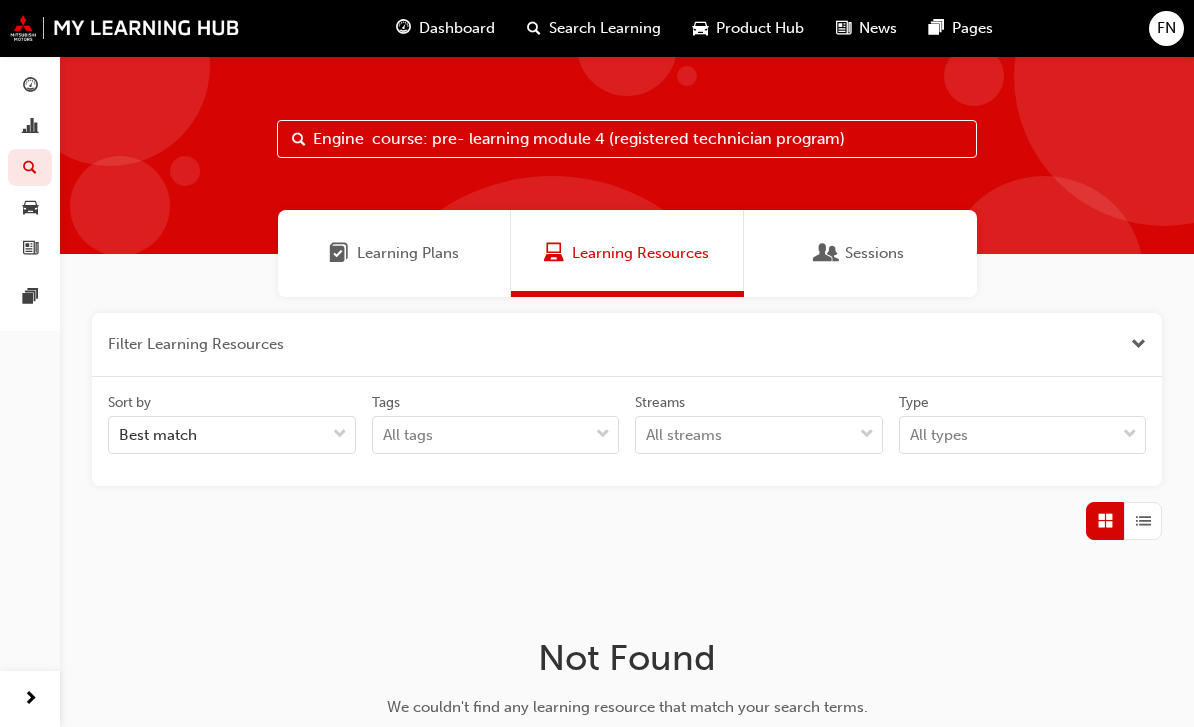 click on "Engine  course: pre- learning module 4 (registered technician program)" at bounding box center [627, 139] 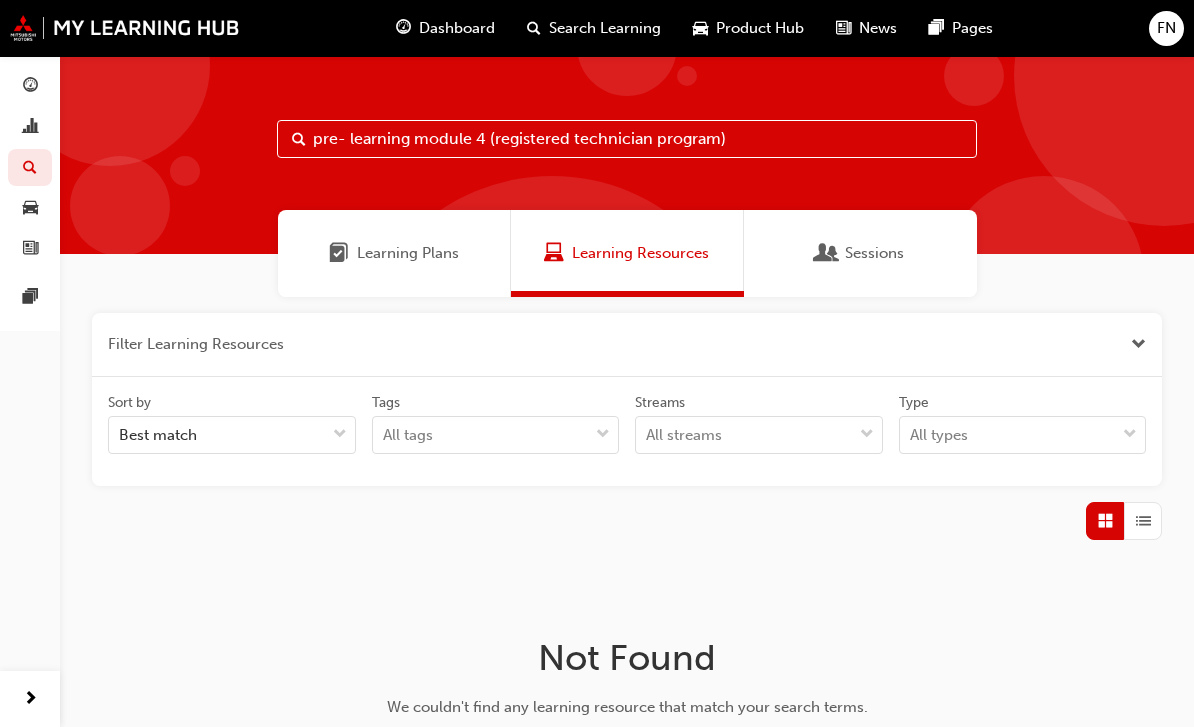 click on "pre- learning module 4 (registered technician program)" at bounding box center [627, 139] 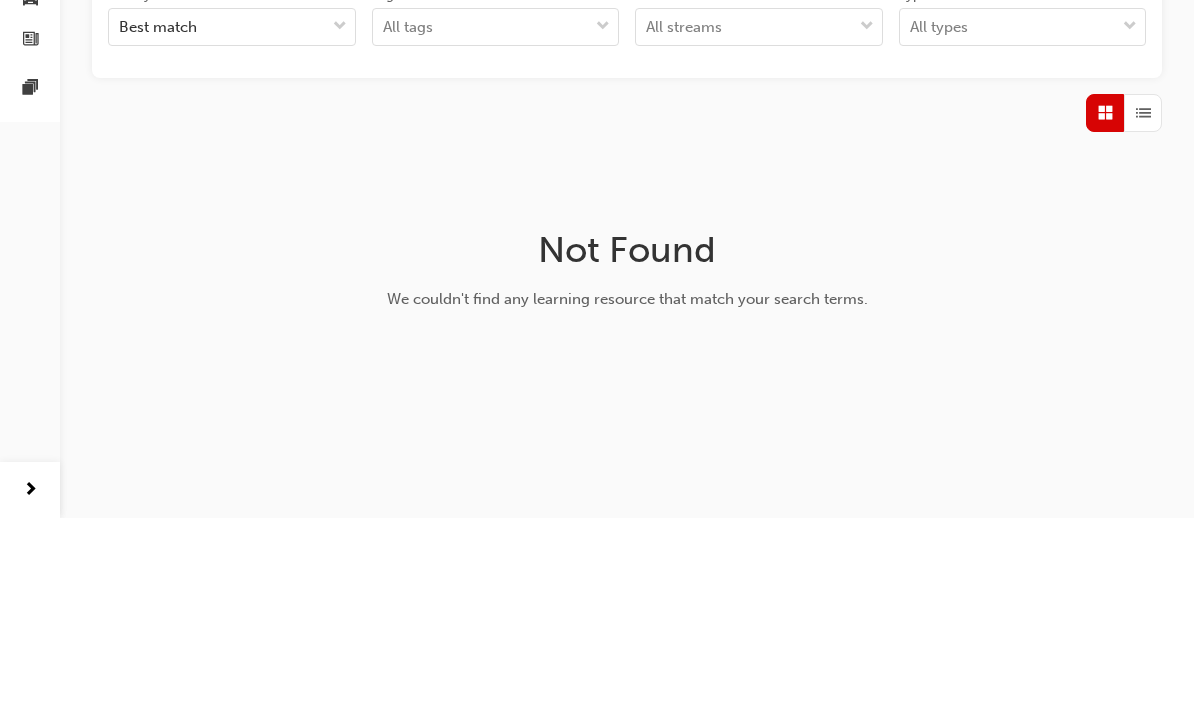scroll, scrollTop: 0, scrollLeft: 0, axis: both 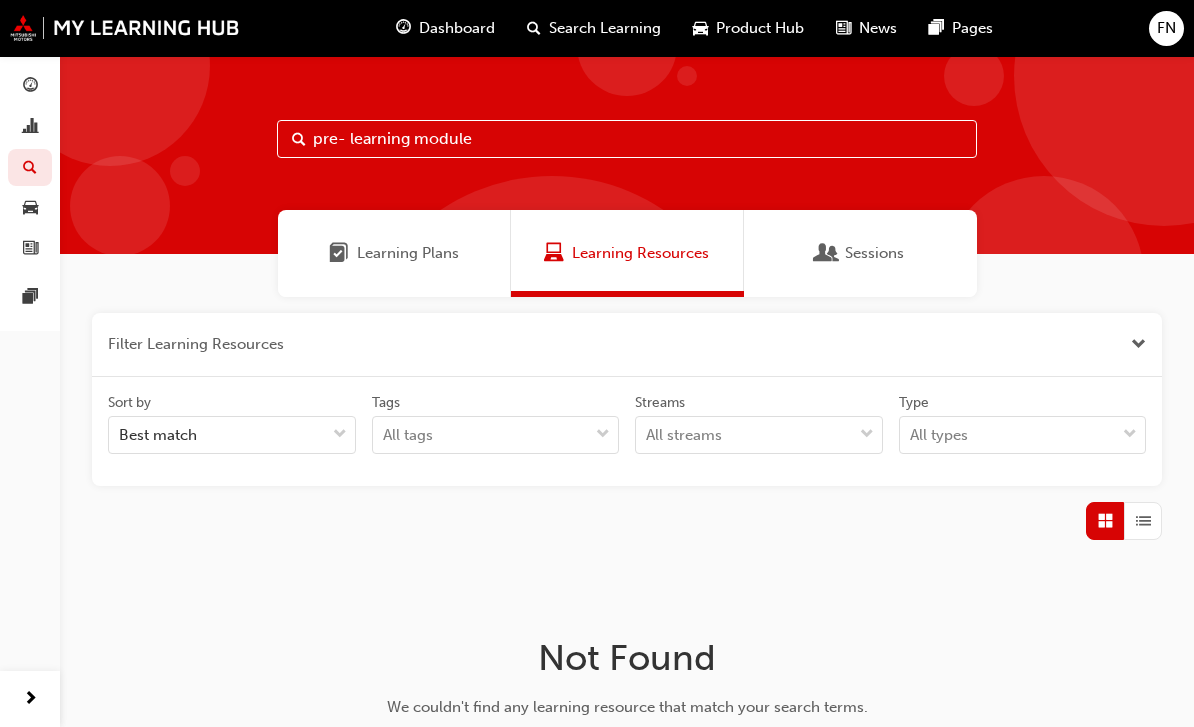 type on "pre- learning module" 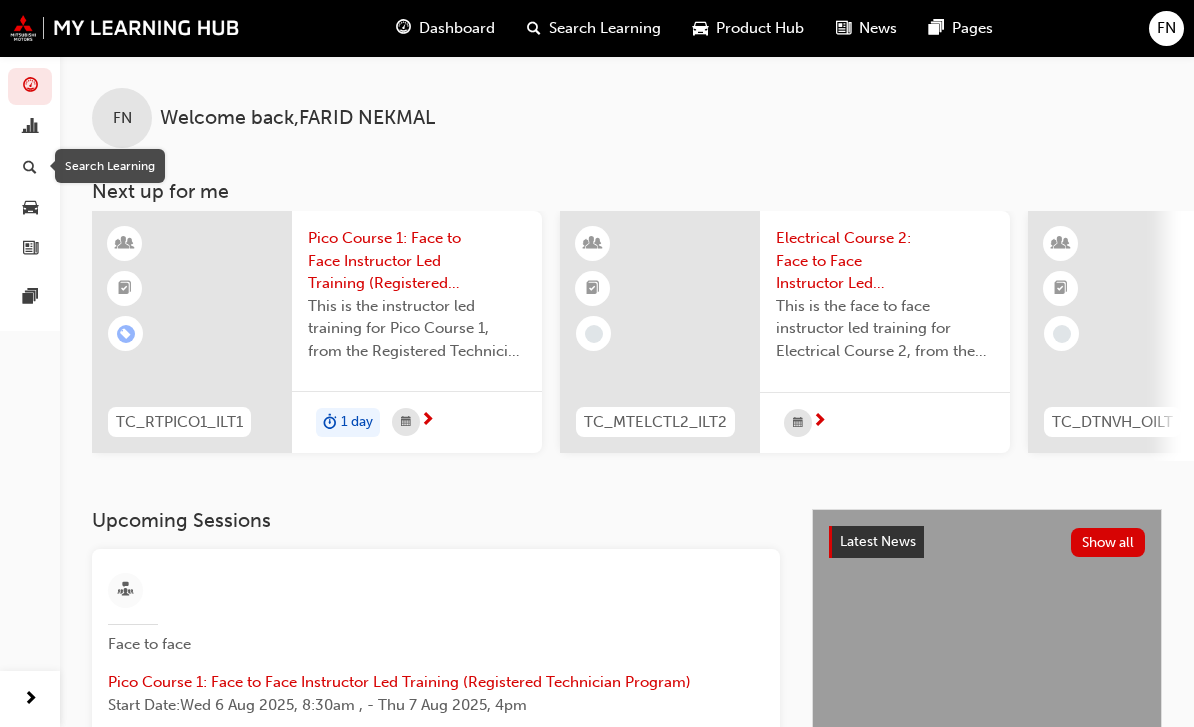 click at bounding box center (30, 127) 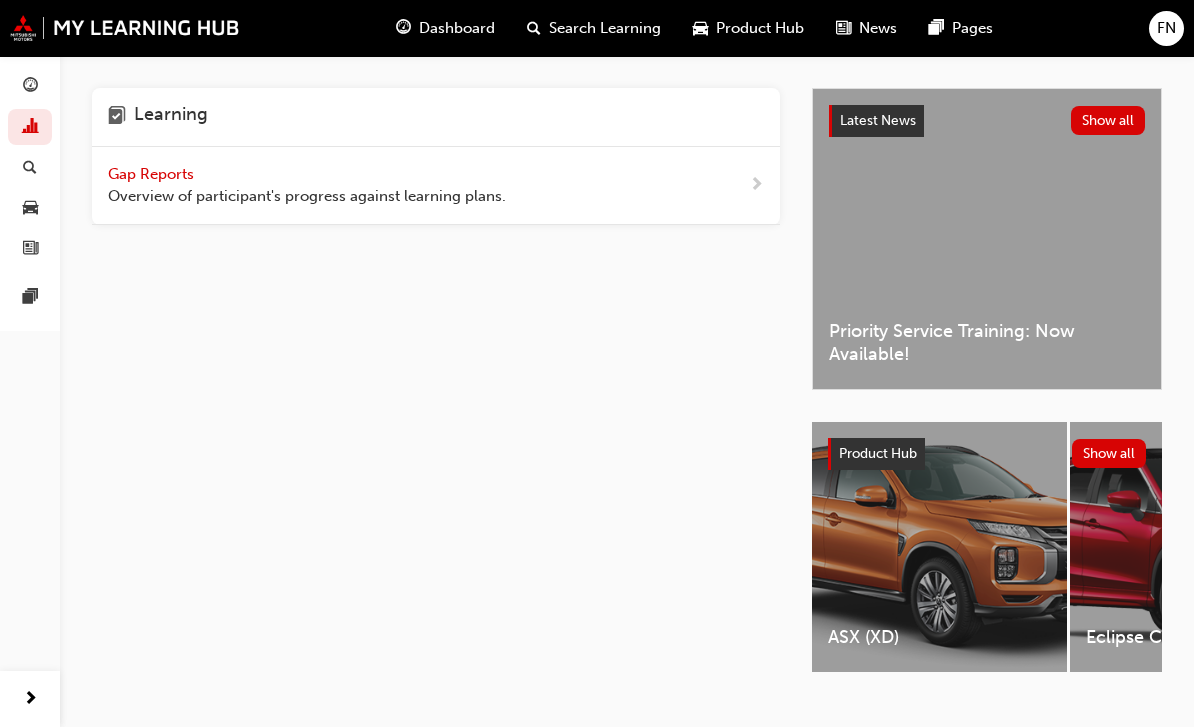 click at bounding box center [30, 168] 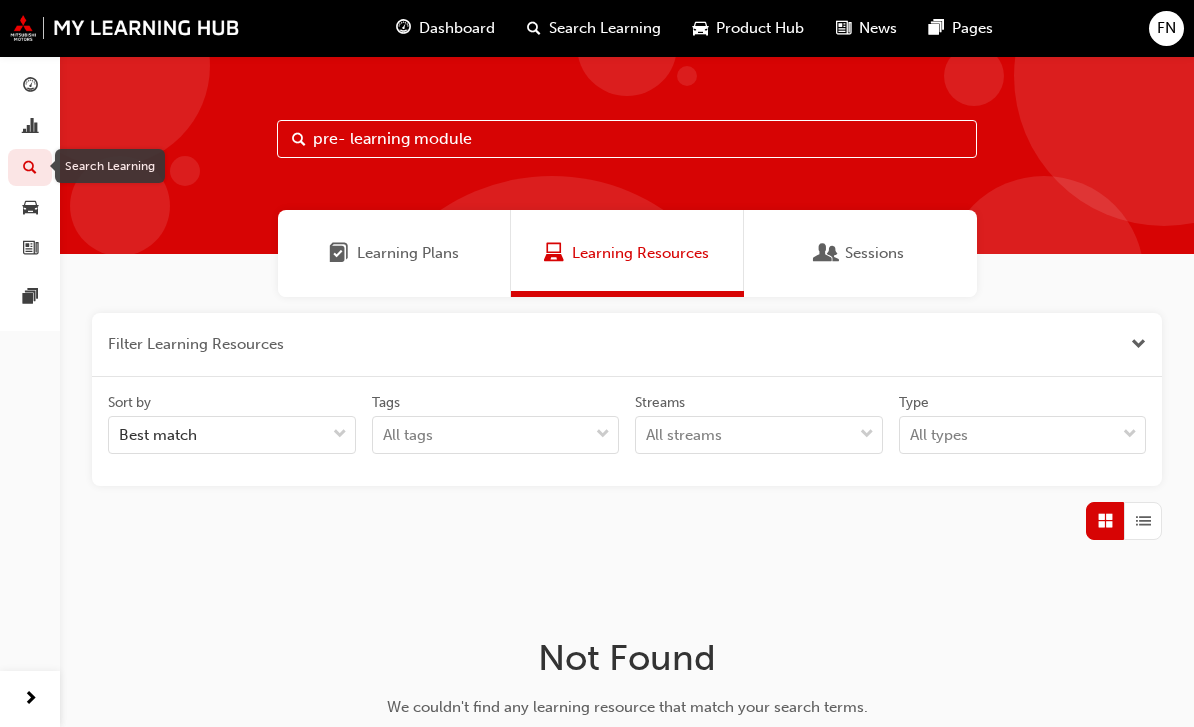 click at bounding box center [30, 167] 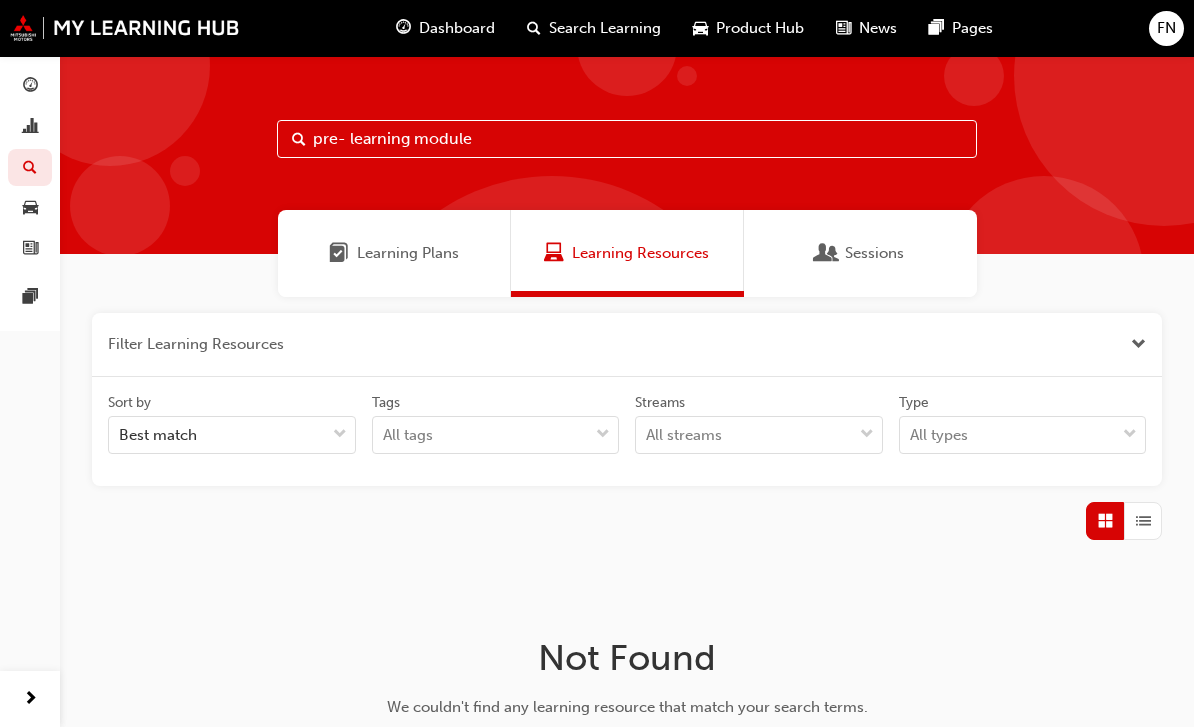 click at bounding box center [30, 87] 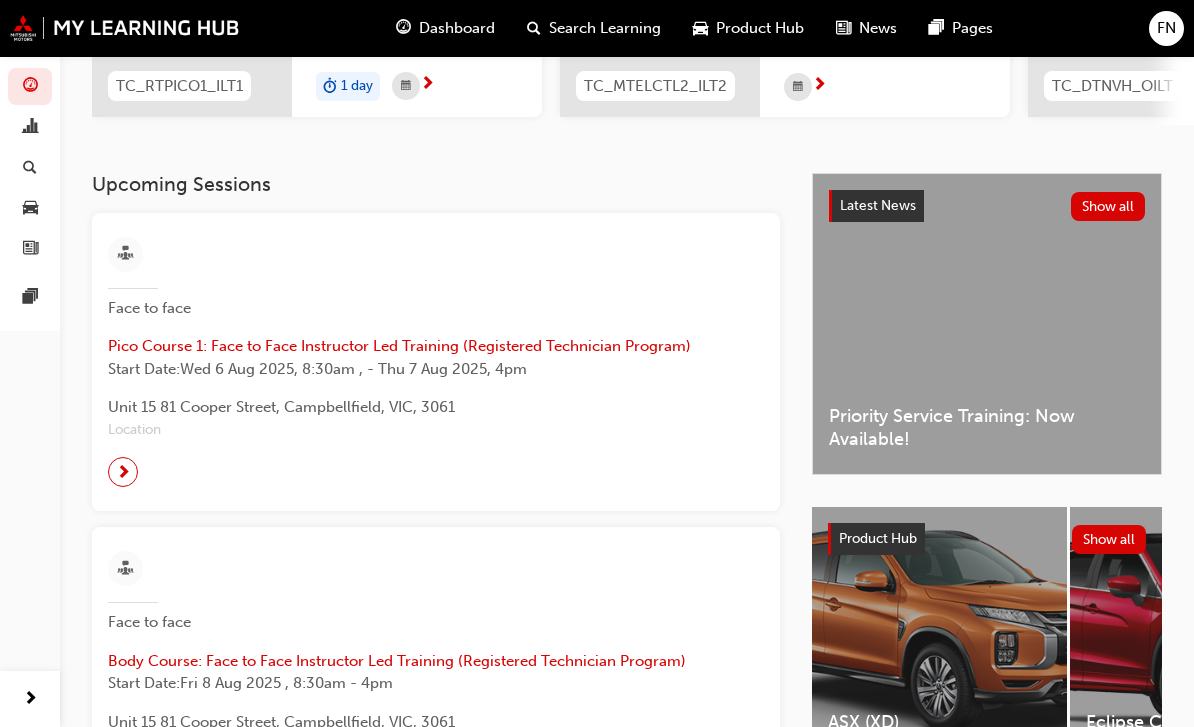 scroll, scrollTop: 0, scrollLeft: 0, axis: both 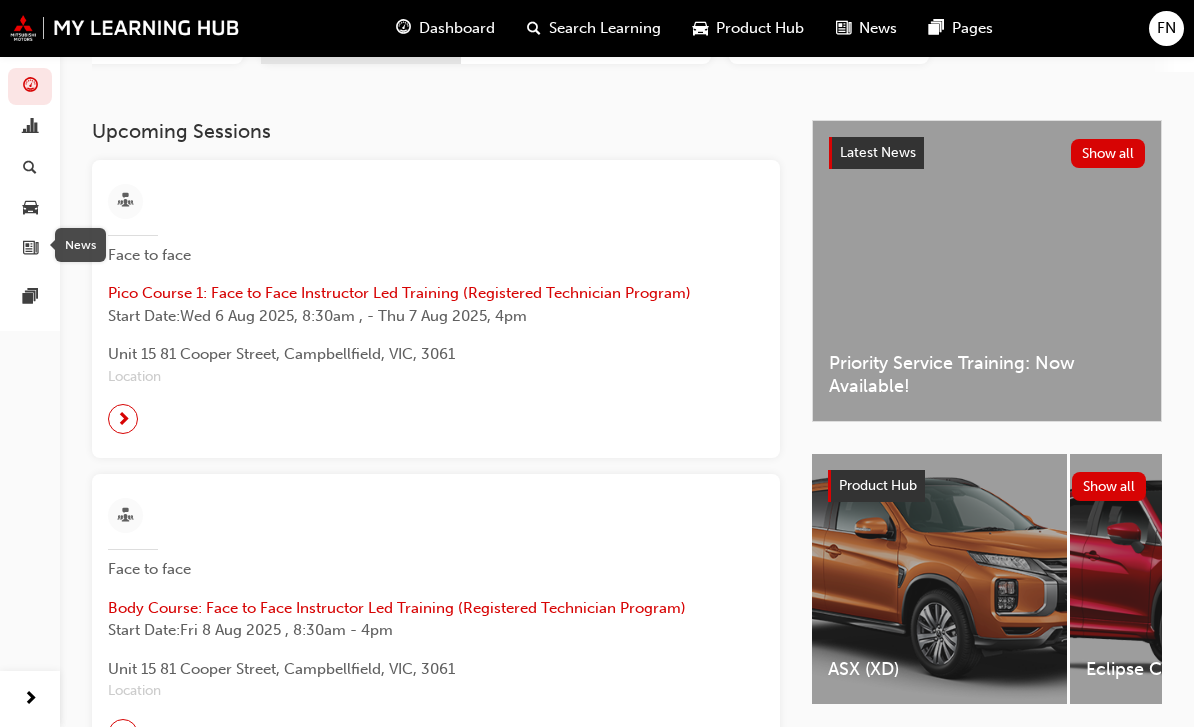 click at bounding box center [30, 297] 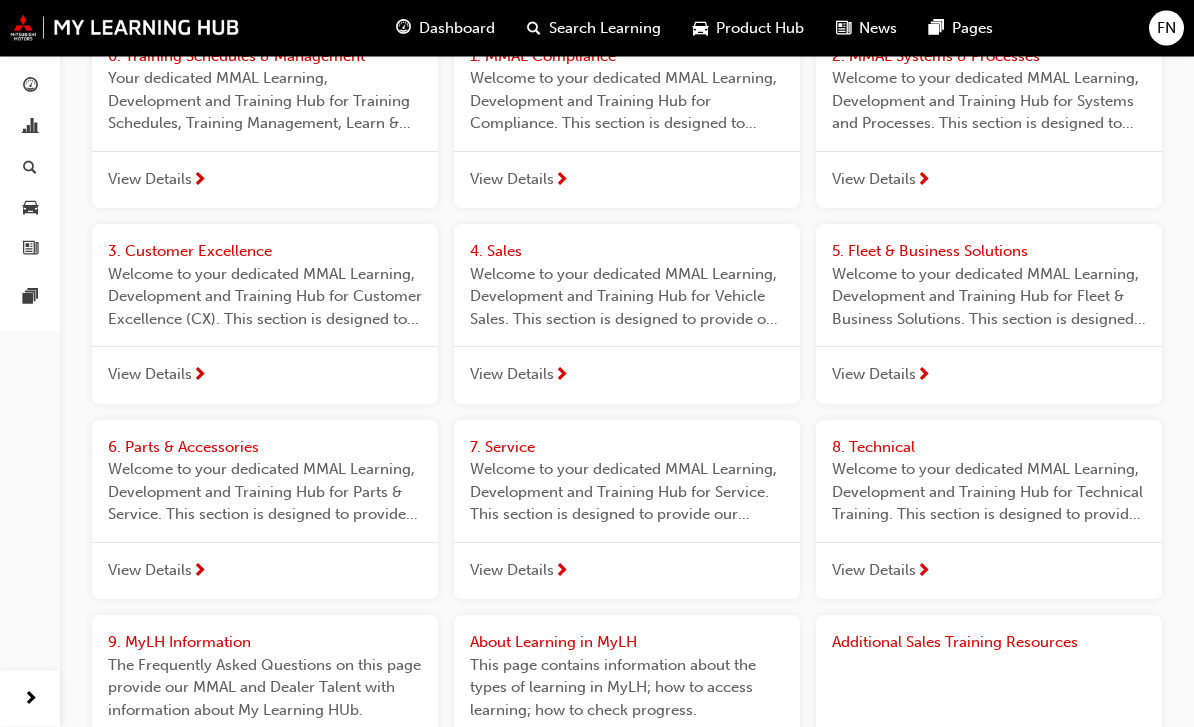 scroll, scrollTop: 200, scrollLeft: 0, axis: vertical 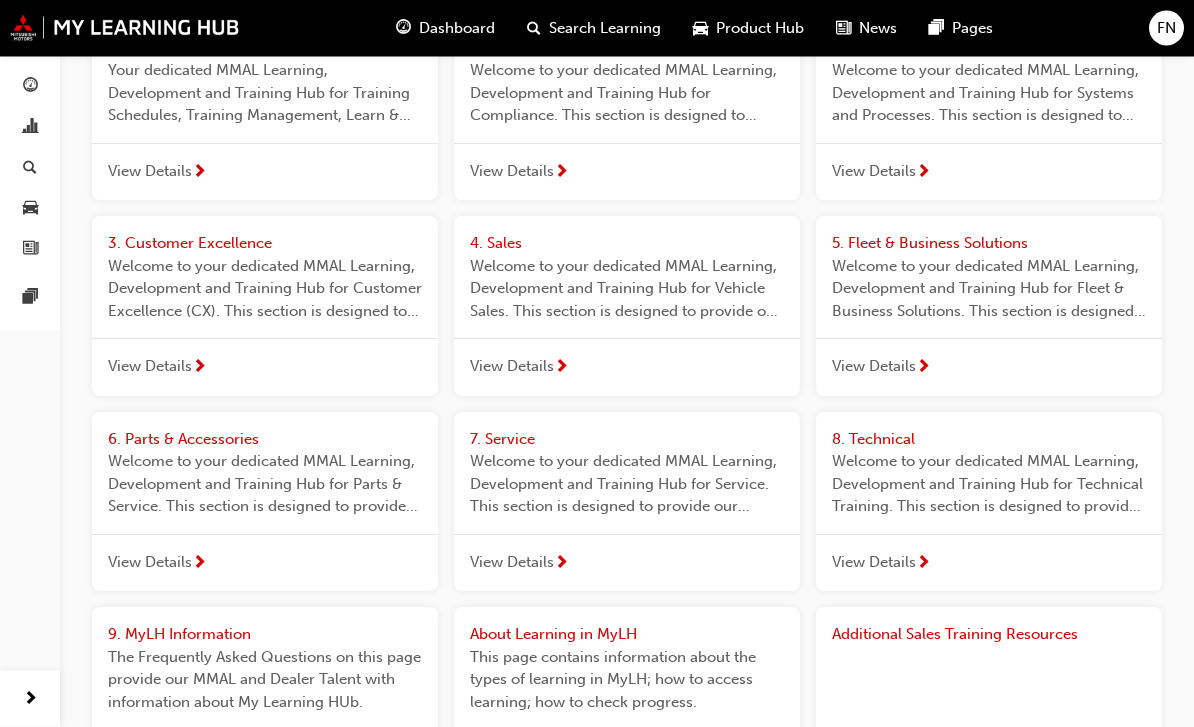 click on "View Details" at bounding box center (989, 564) 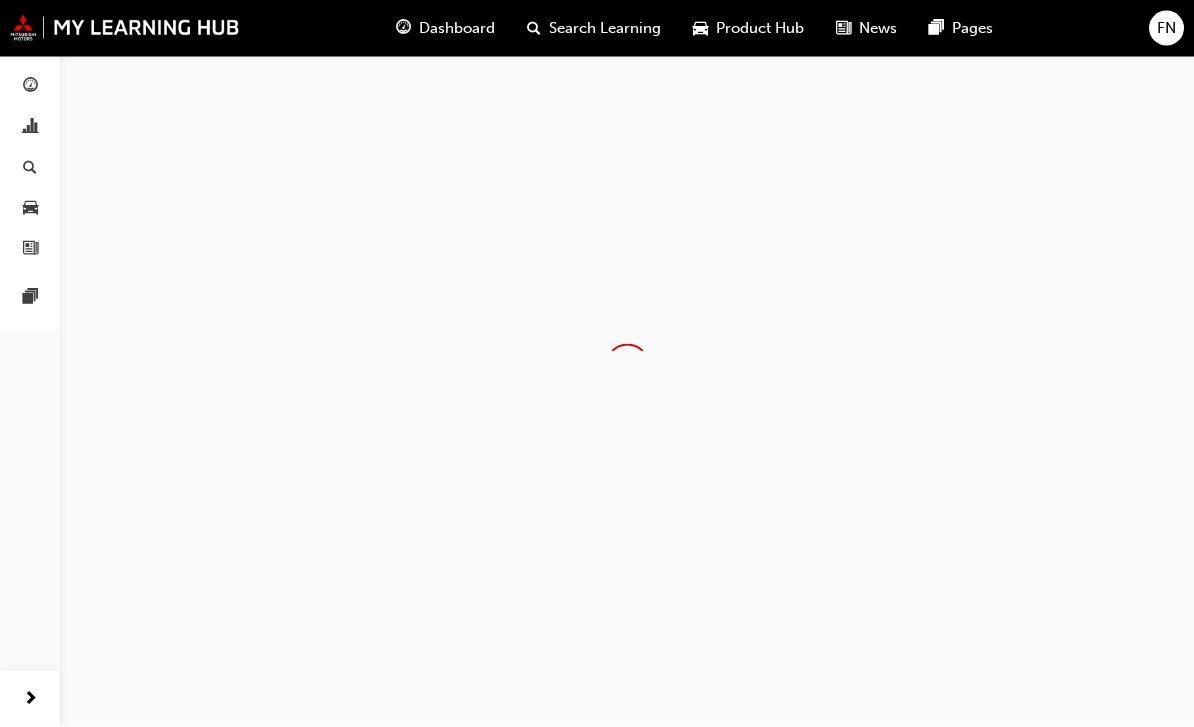 scroll, scrollTop: 0, scrollLeft: 0, axis: both 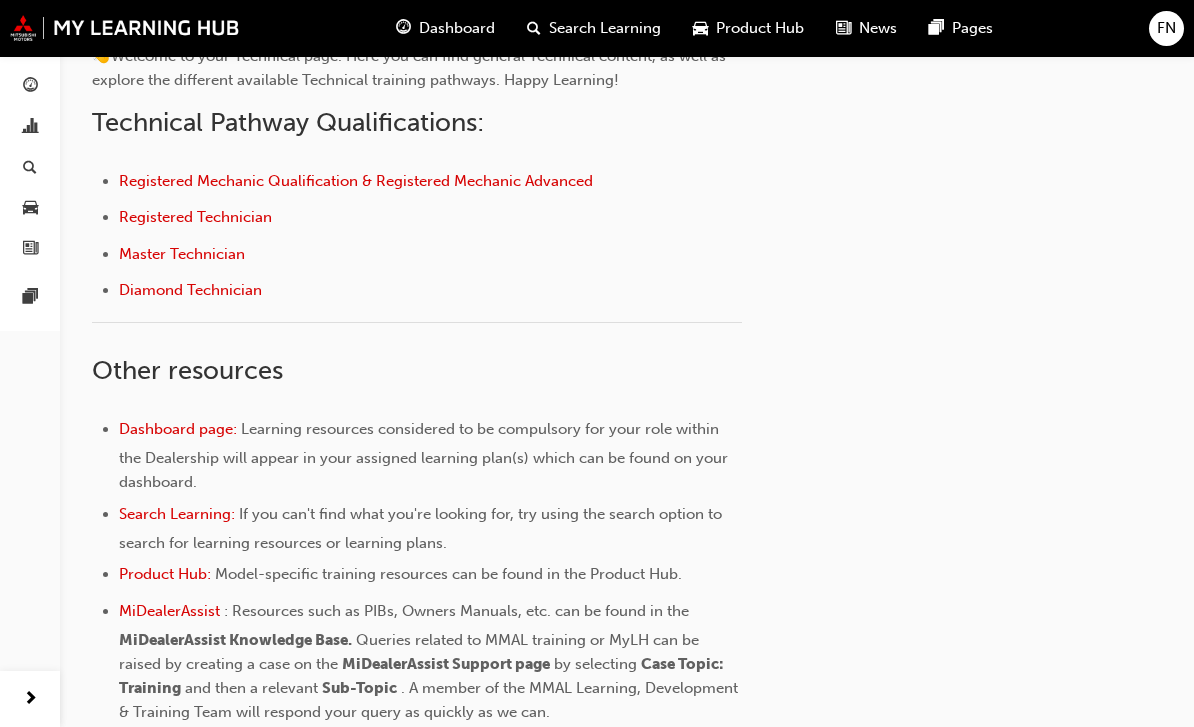 click on "Registered Technician" at bounding box center (195, 217) 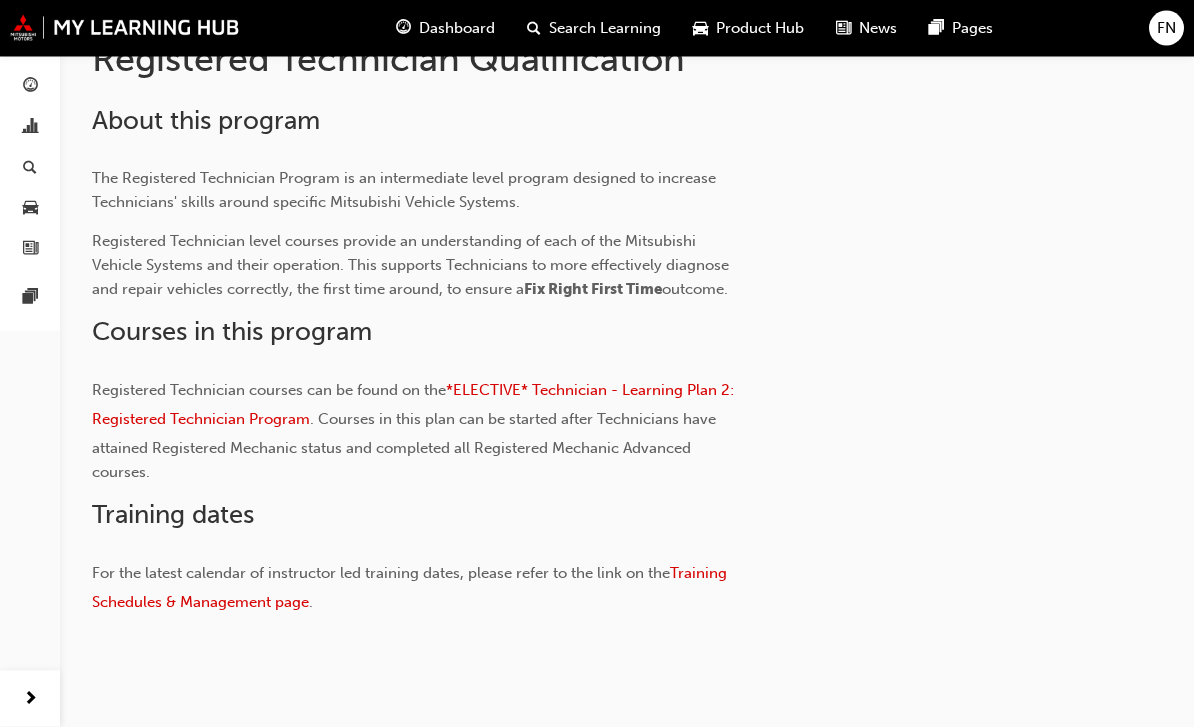 scroll, scrollTop: 553, scrollLeft: 0, axis: vertical 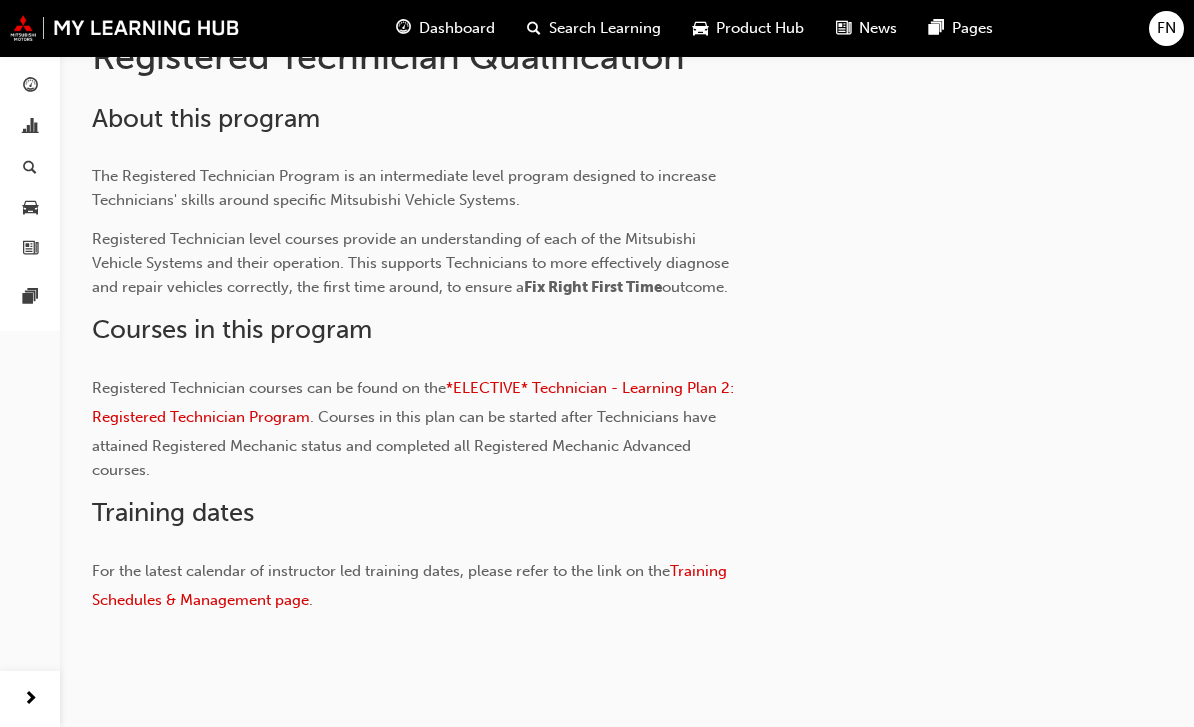 click on "*ELECTIVE* Technician - Learning Plan 2: Registered Technician Program" at bounding box center (415, 402) 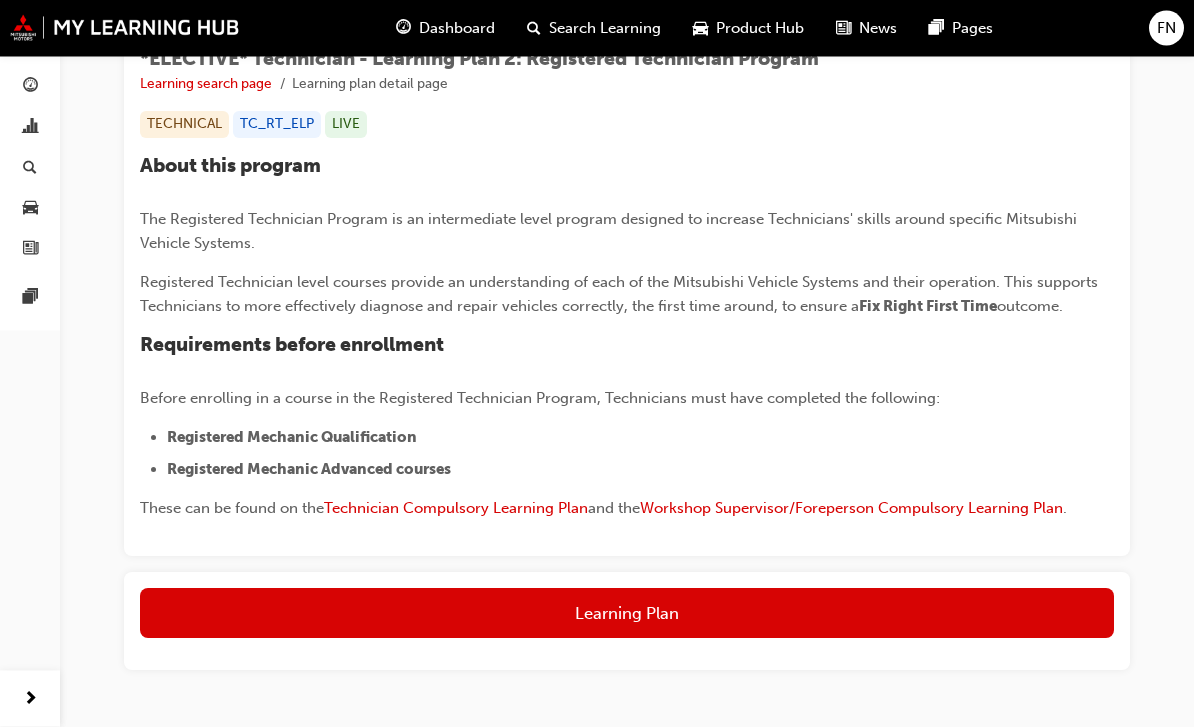 scroll, scrollTop: 362, scrollLeft: 0, axis: vertical 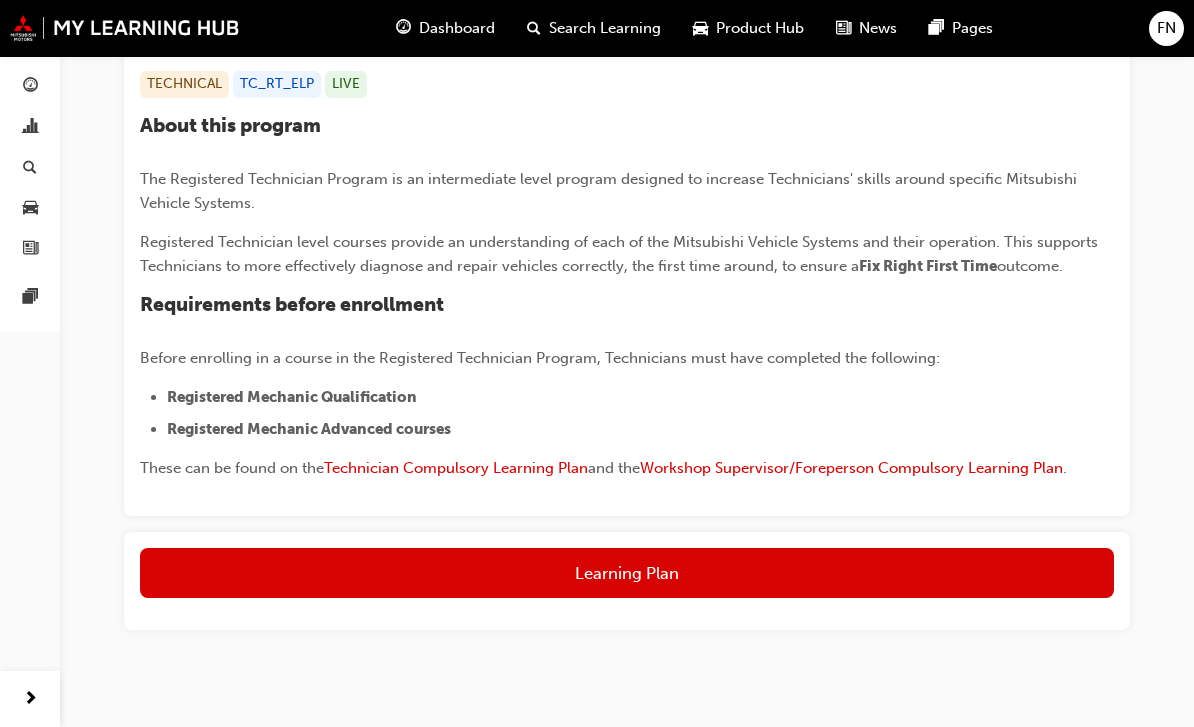 click on "Learning Plan" at bounding box center [627, 573] 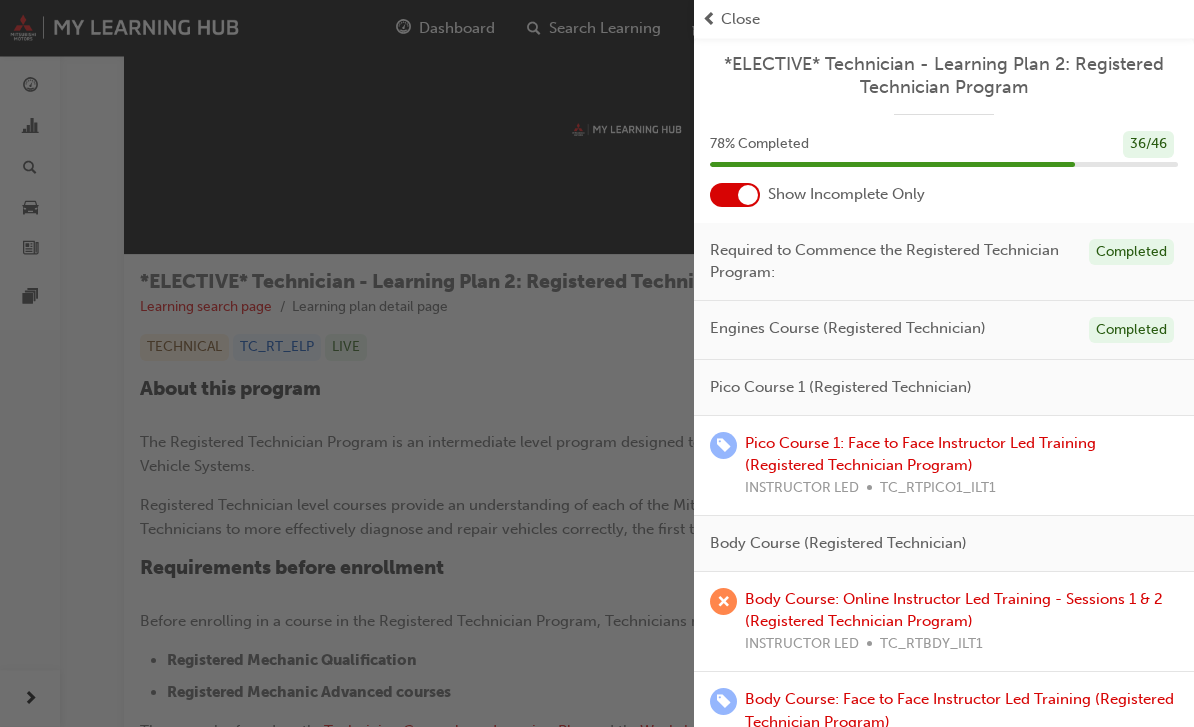 scroll, scrollTop: 0, scrollLeft: 0, axis: both 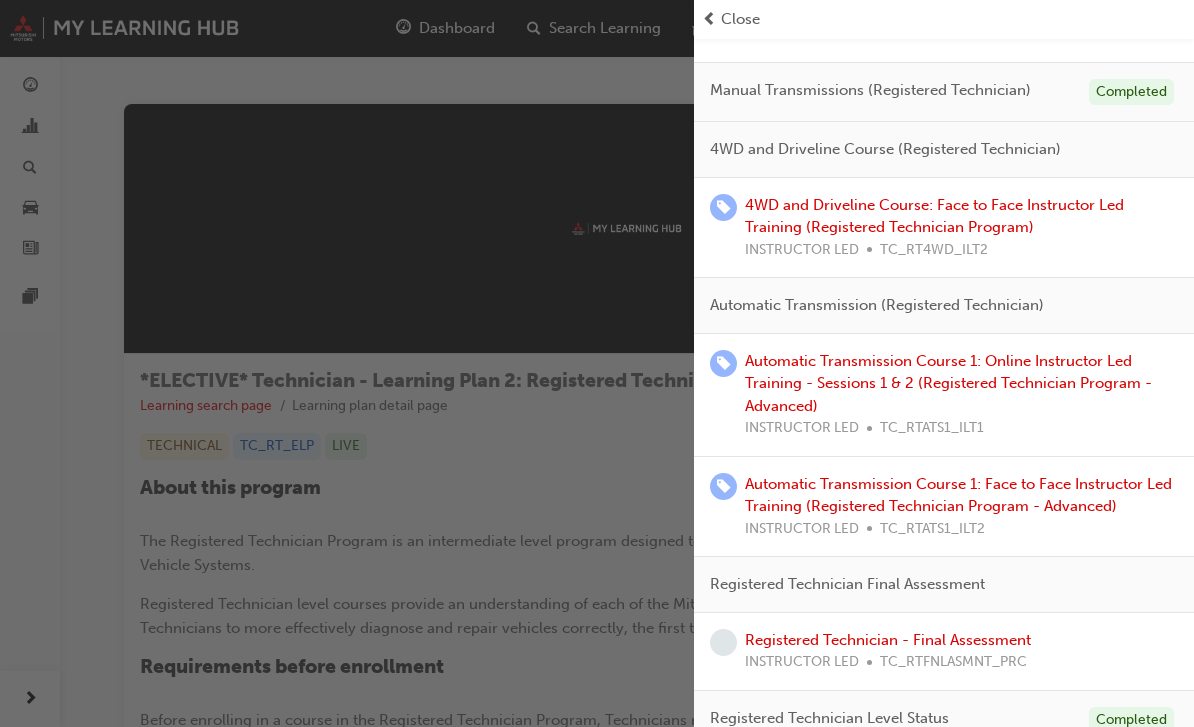 click at bounding box center [347, 363] 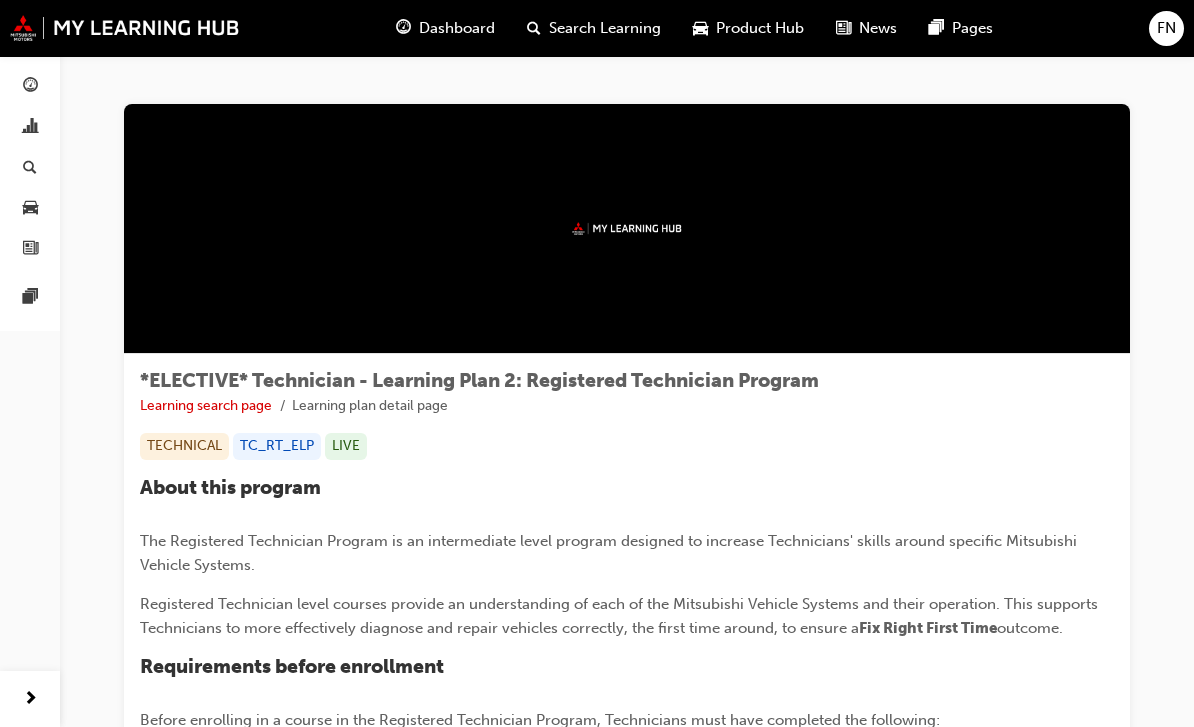 click at bounding box center (30, 86) 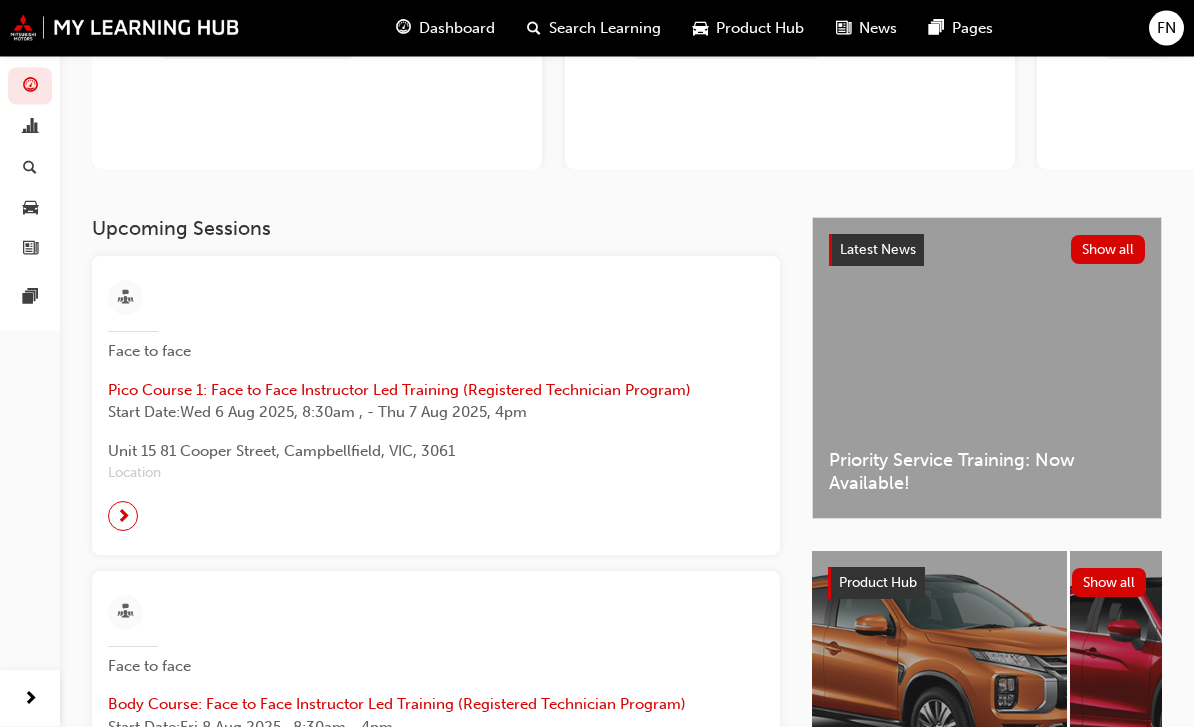 scroll, scrollTop: 221, scrollLeft: 0, axis: vertical 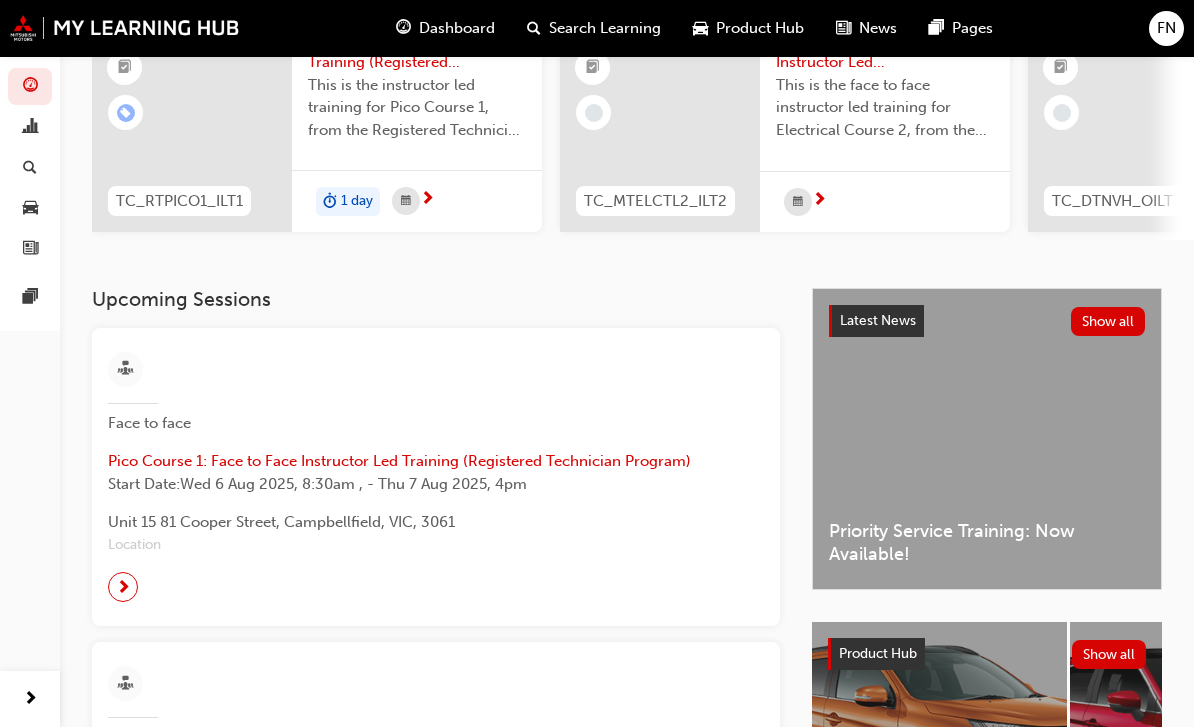 click on "Pico Course 1: Face to Face Instructor Led Training (Registered Technician Program)" at bounding box center (436, 461) 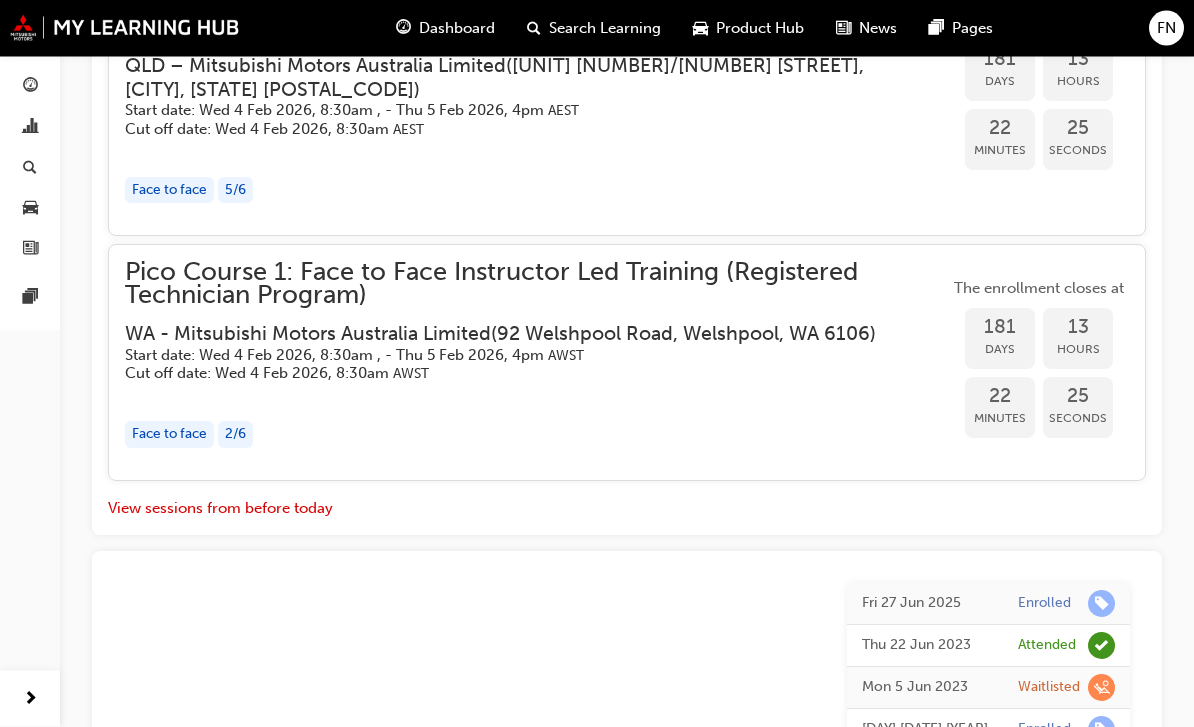 scroll, scrollTop: 6483, scrollLeft: 0, axis: vertical 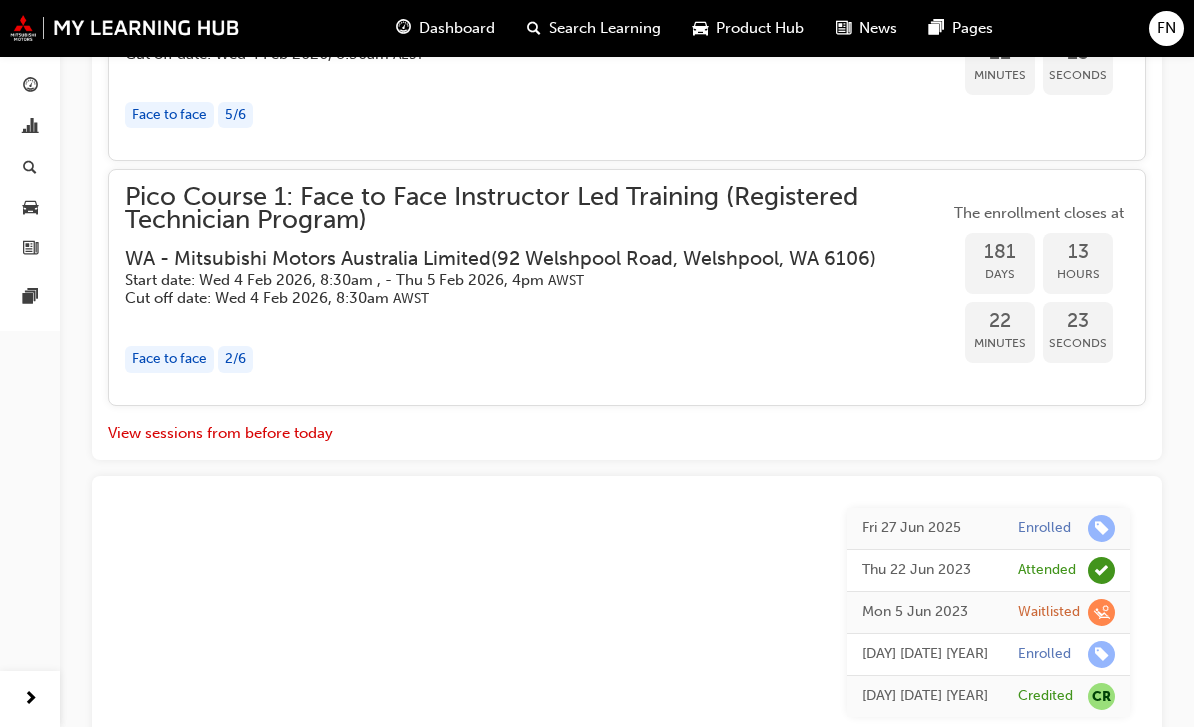 click on "View sessions from before today" at bounding box center [220, 433] 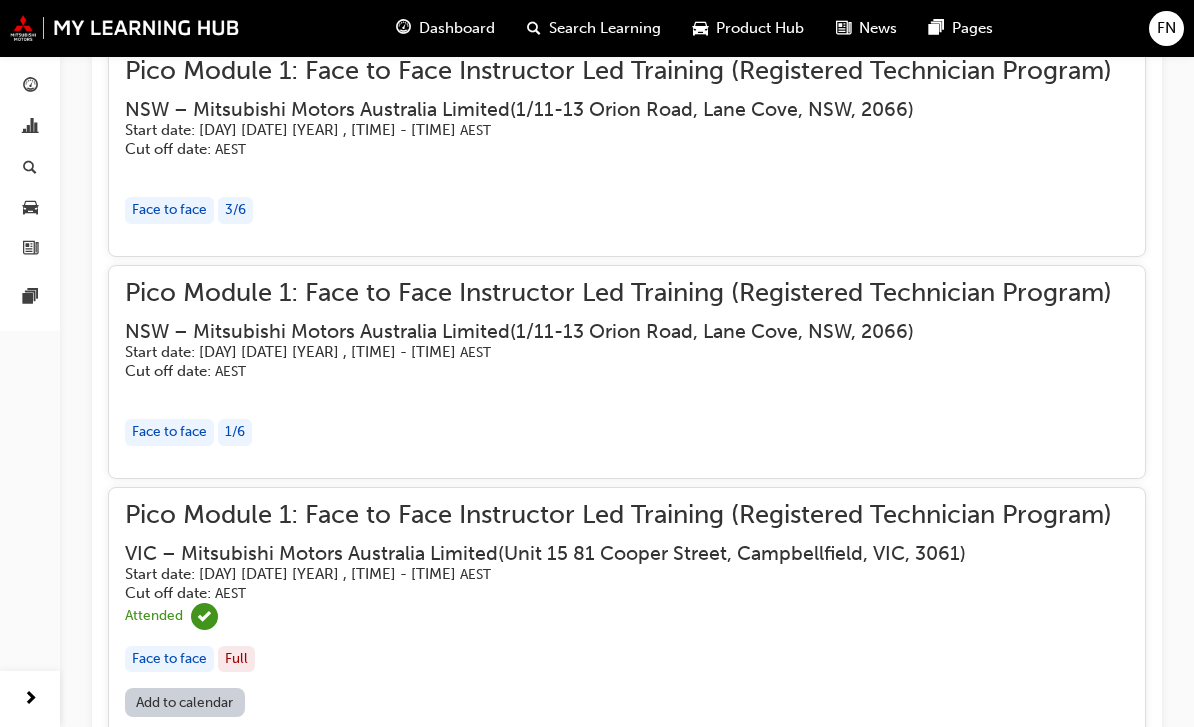 scroll, scrollTop: 4878, scrollLeft: 0, axis: vertical 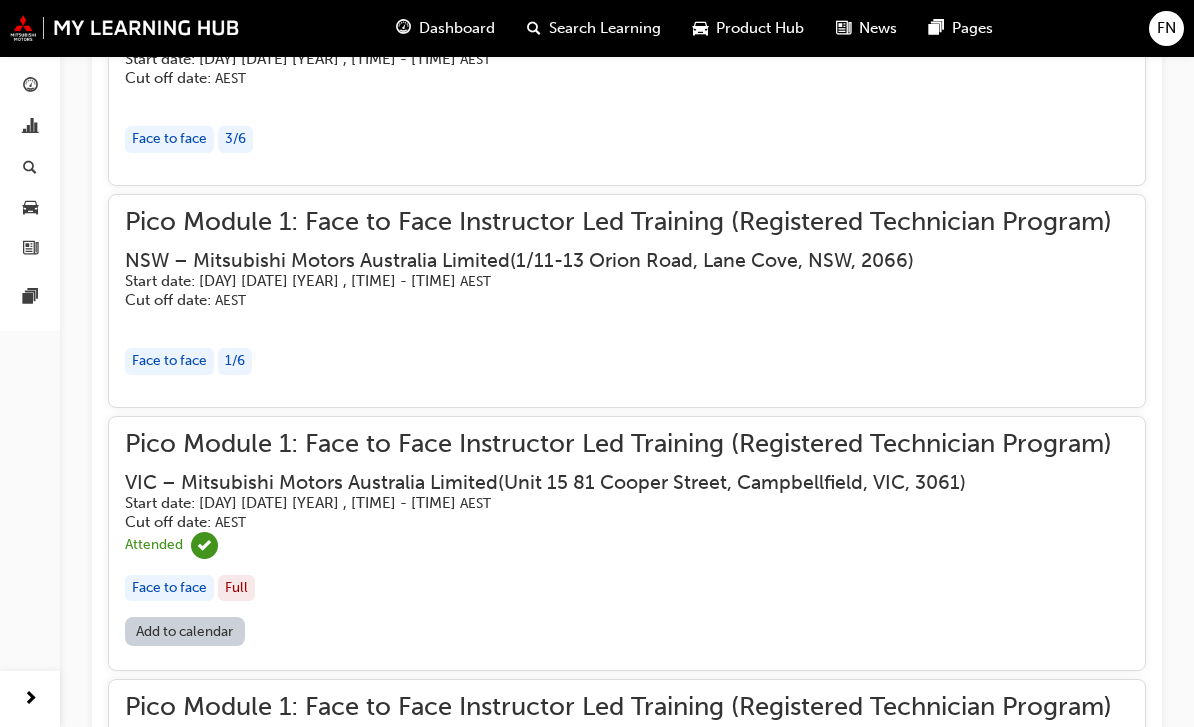 click on "Face to face Full" at bounding box center (618, 588) 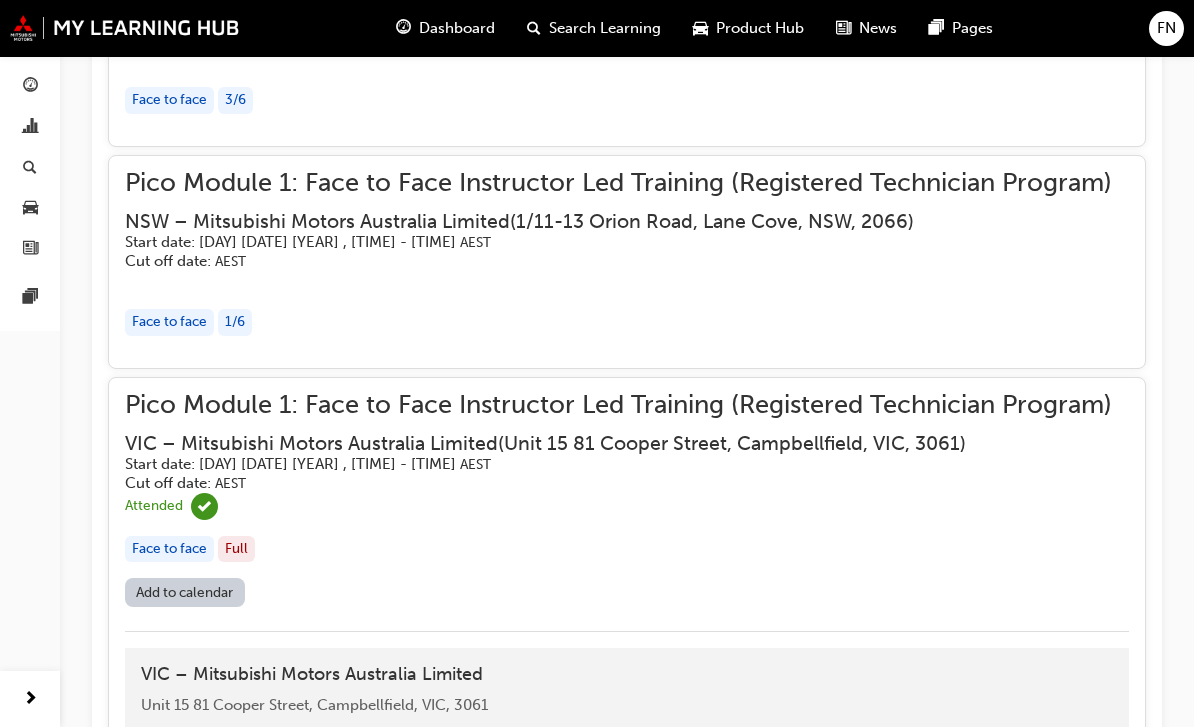scroll, scrollTop: 4882, scrollLeft: 0, axis: vertical 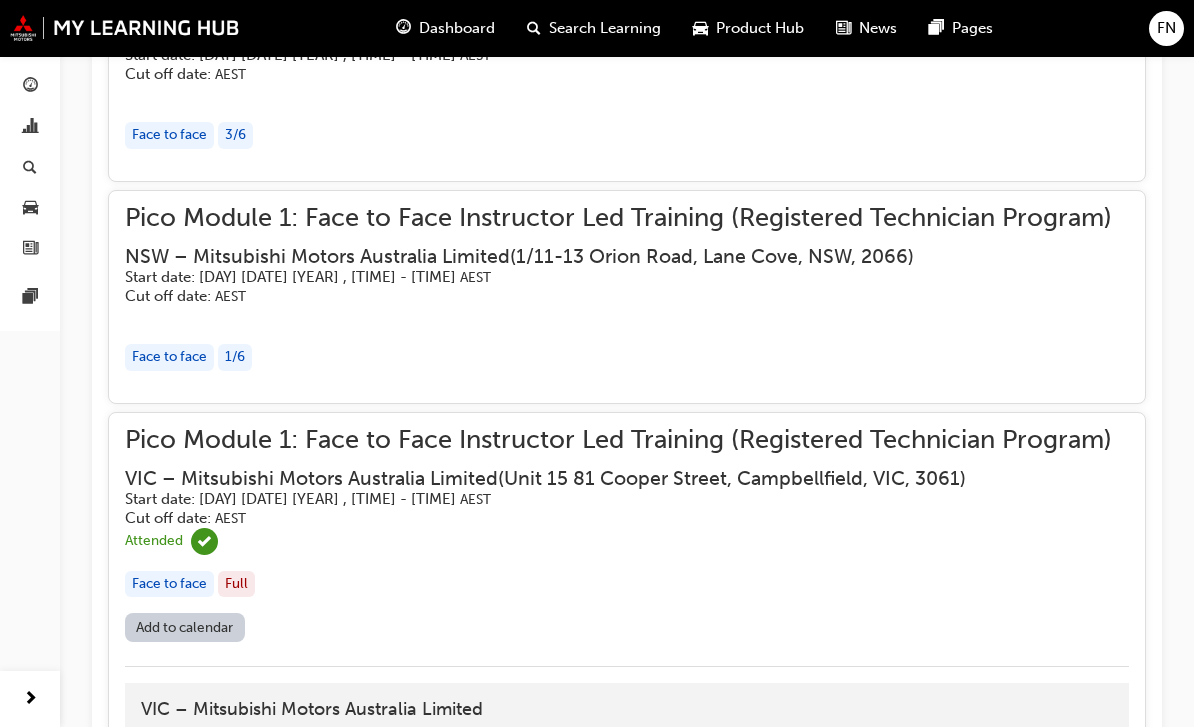 click on "Pico Module 1: Face to Face Instructor Led Training (Registered Technician Program)" at bounding box center (618, 440) 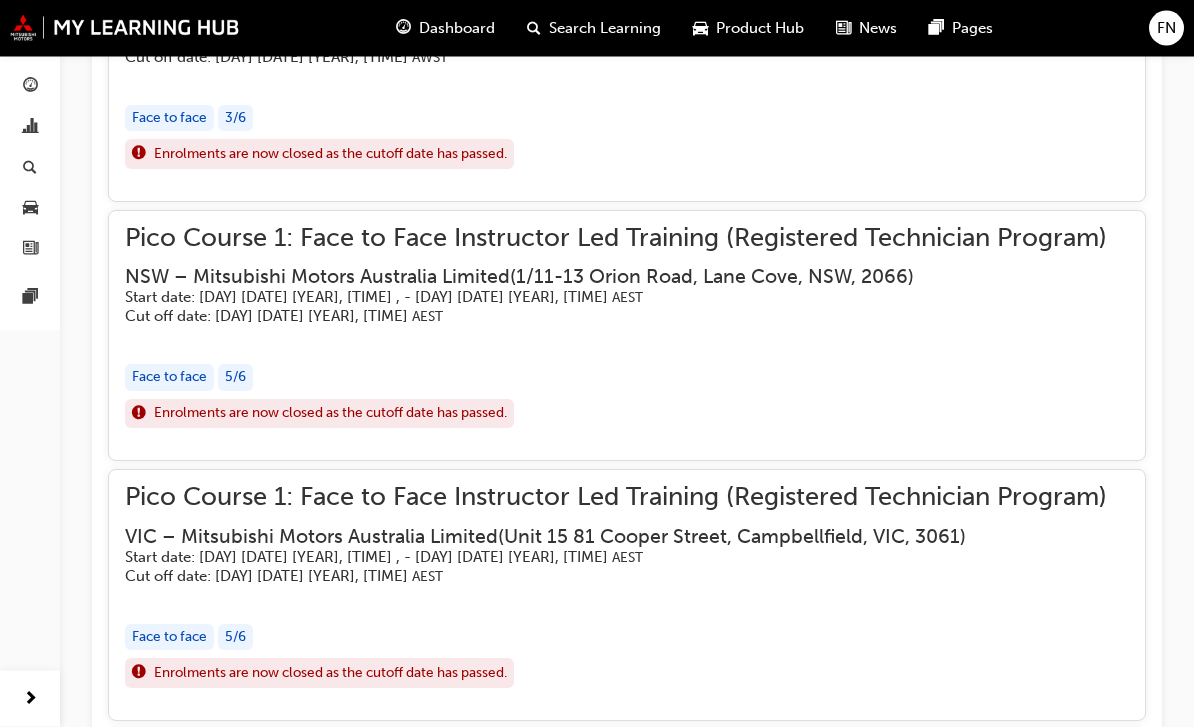 scroll, scrollTop: 21681, scrollLeft: 0, axis: vertical 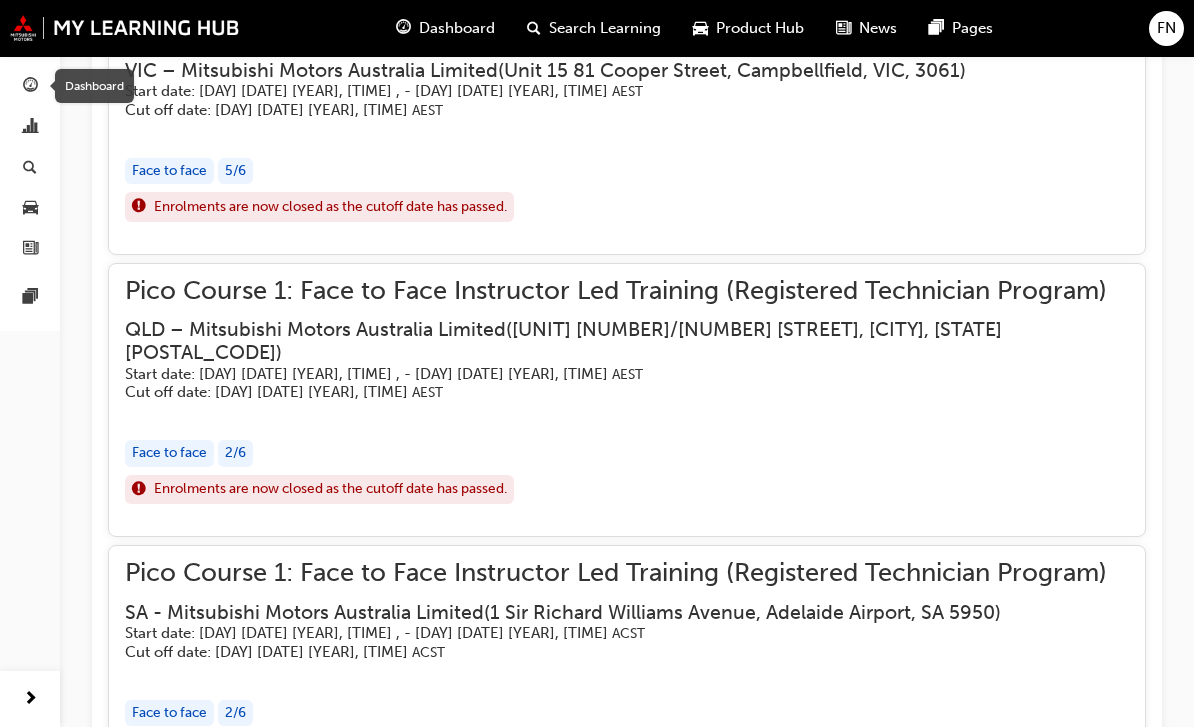 click on "Dashboard" at bounding box center [457, 28] 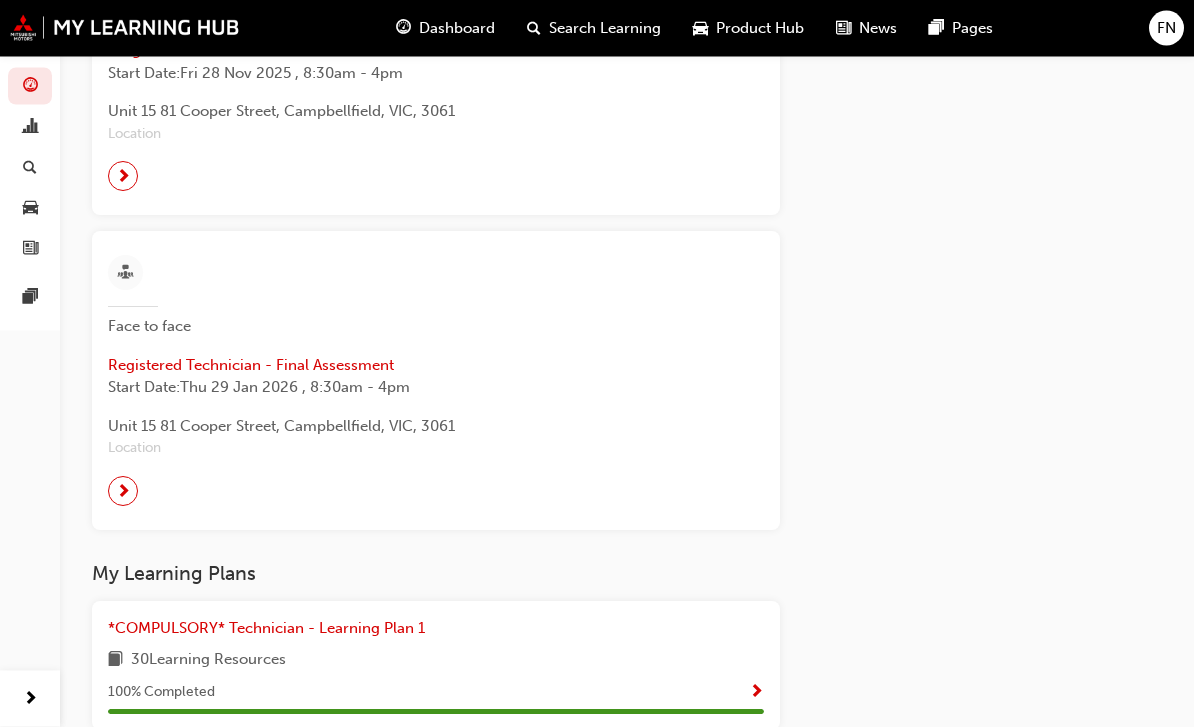 scroll, scrollTop: 2746, scrollLeft: 0, axis: vertical 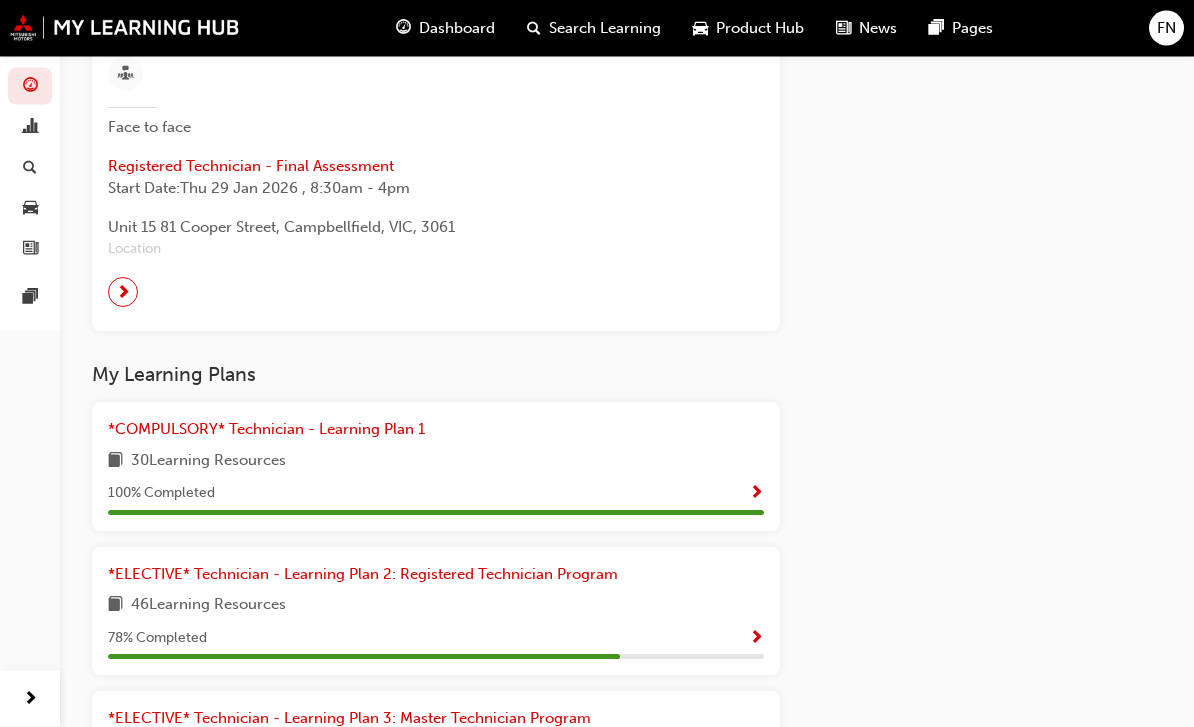 click on "Start Date:  Thu 29 Jan 2026 , 8:30am - 4pm" at bounding box center (436, 189) 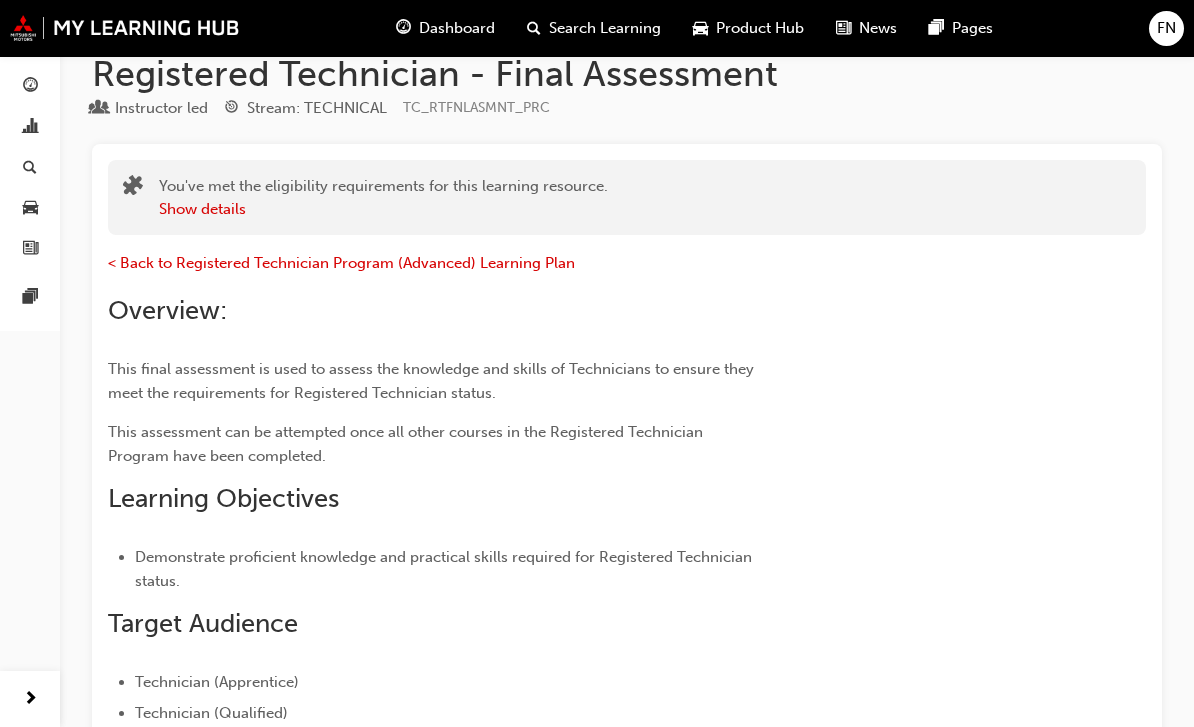 scroll, scrollTop: 0, scrollLeft: 0, axis: both 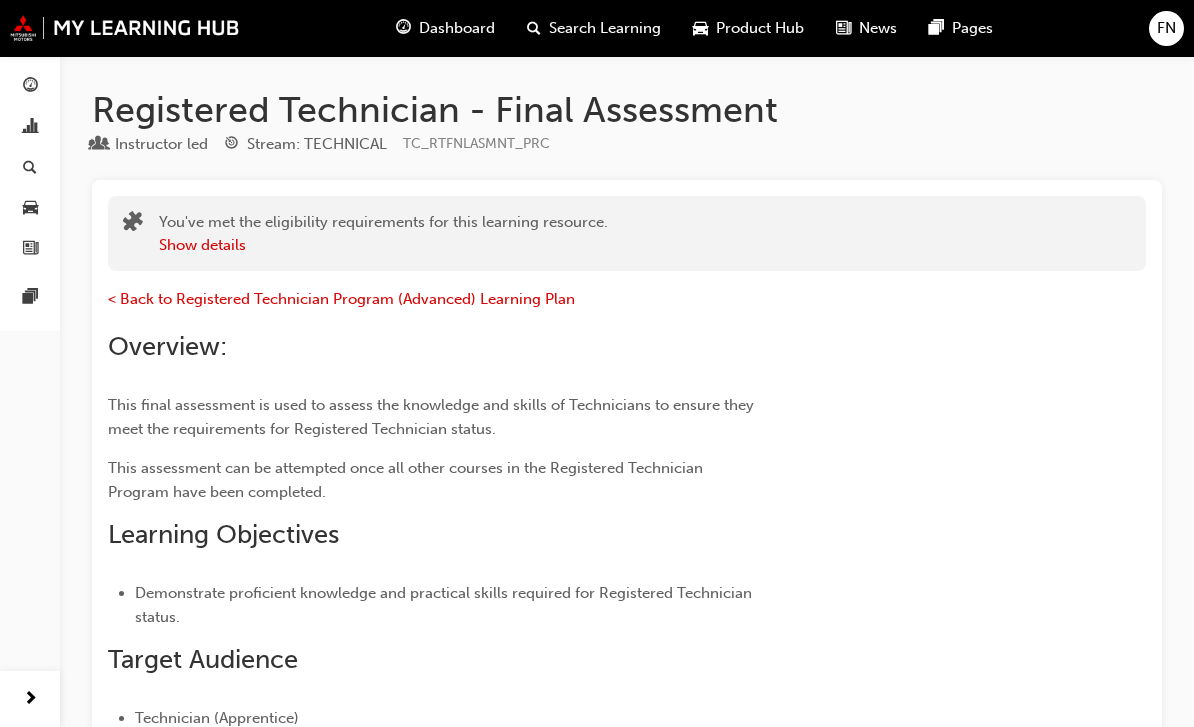 click on "Show details" at bounding box center [202, 245] 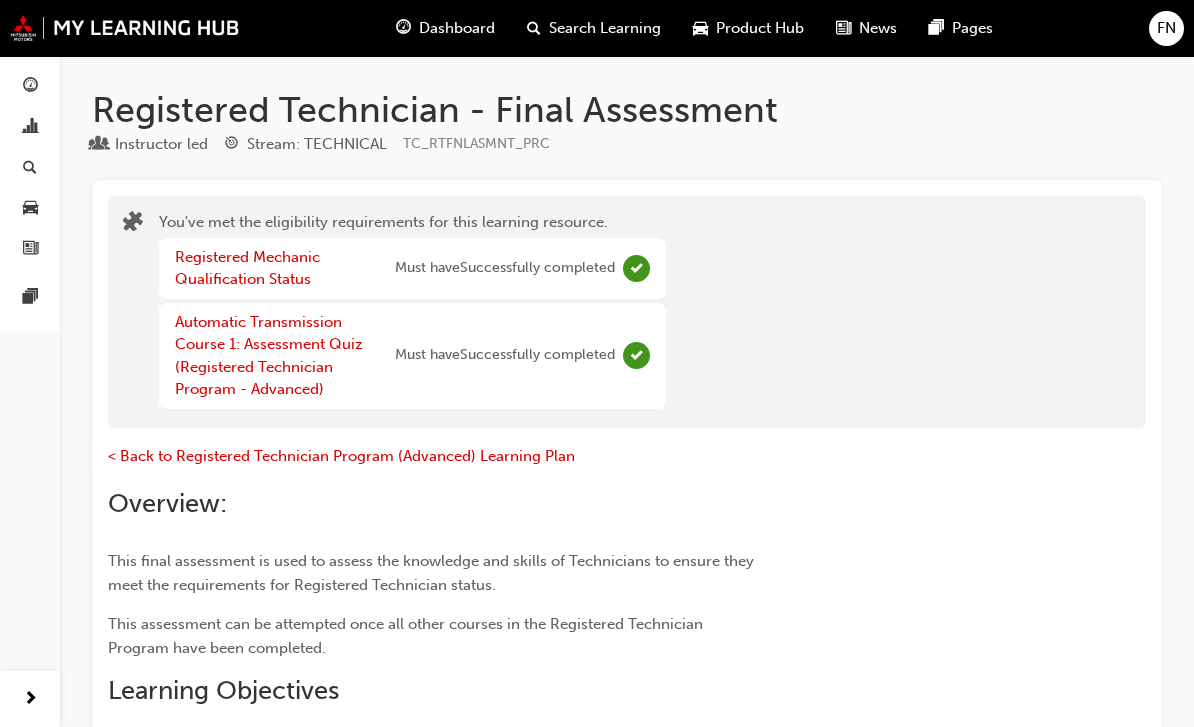 click on "Automatic Transmission Course 1: Assessment Quiz (Registered Technician Program - Advanced)" at bounding box center (269, 356) 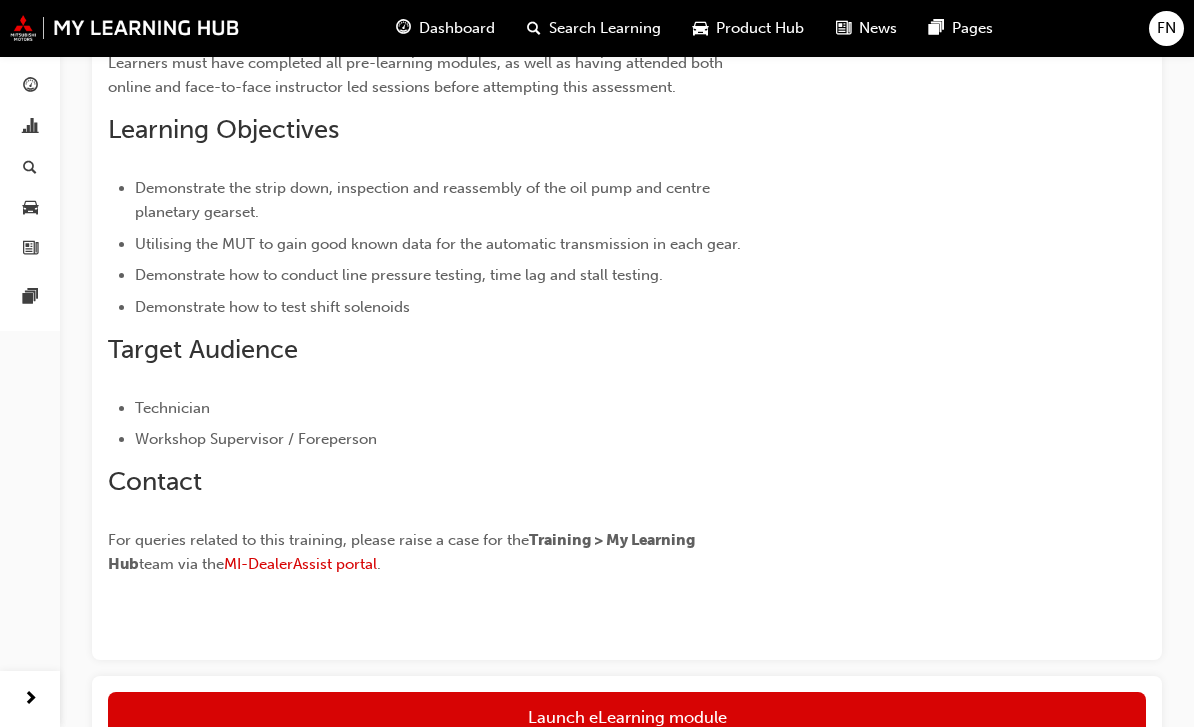 scroll, scrollTop: 0, scrollLeft: 0, axis: both 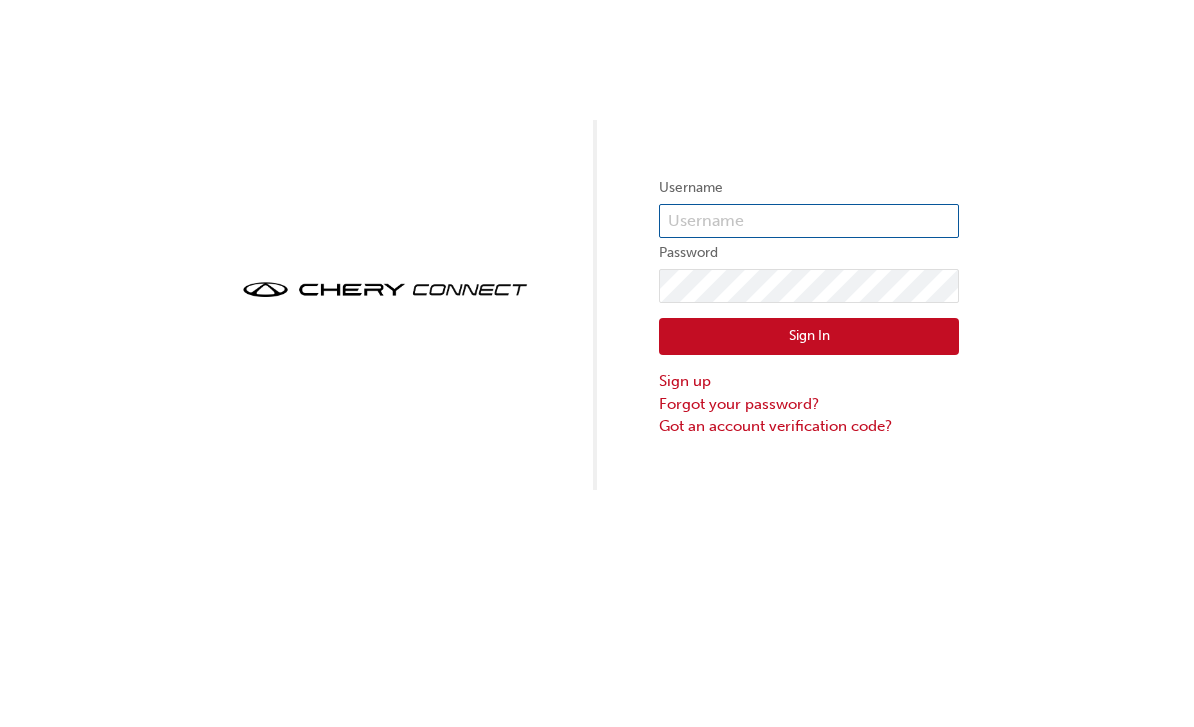 click at bounding box center [809, 221] 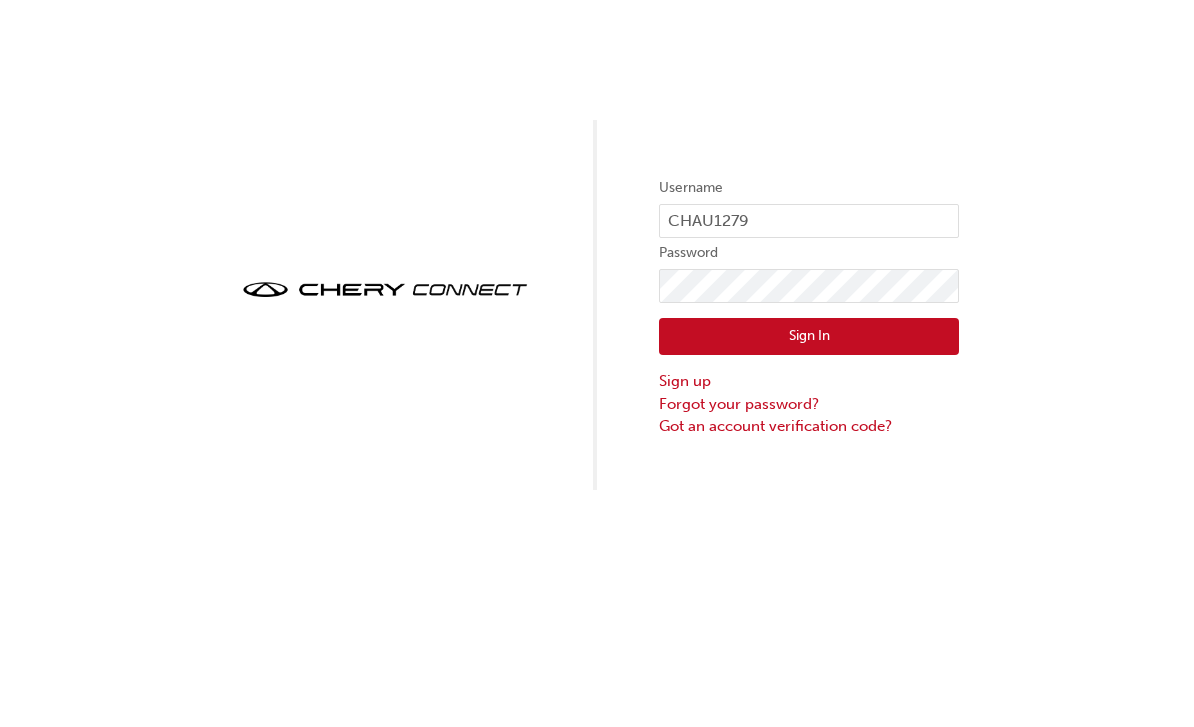 click on "Sign In" at bounding box center [809, 337] 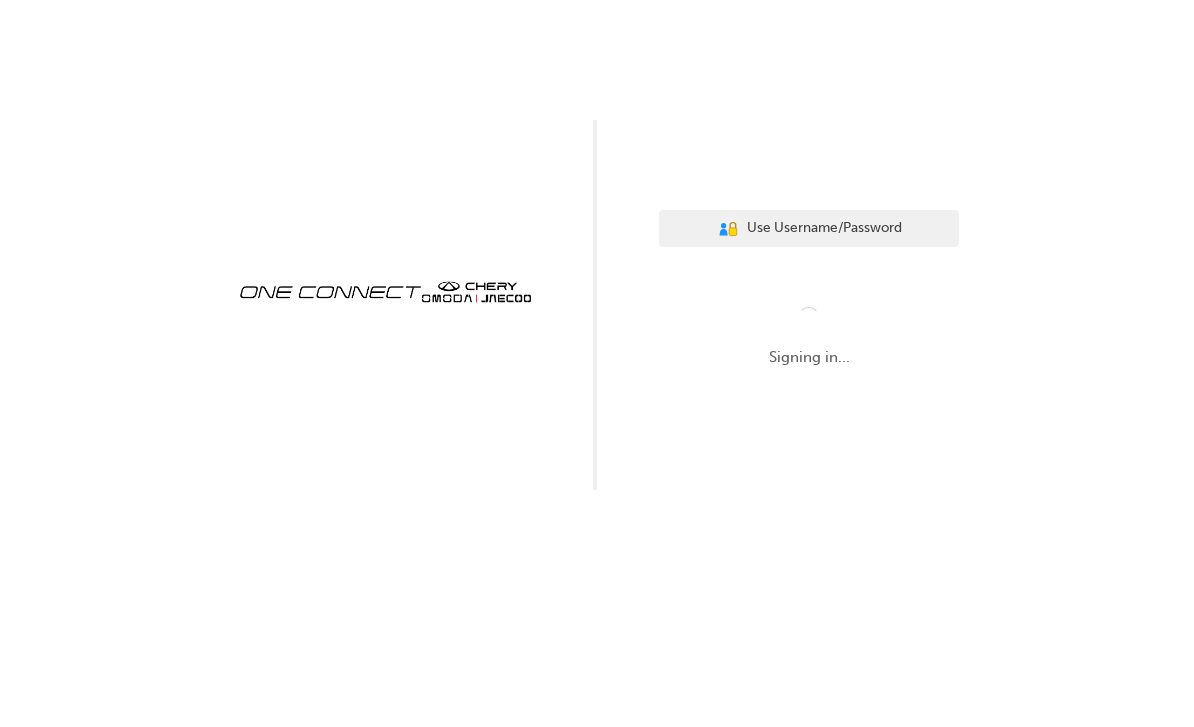 scroll, scrollTop: 0, scrollLeft: 0, axis: both 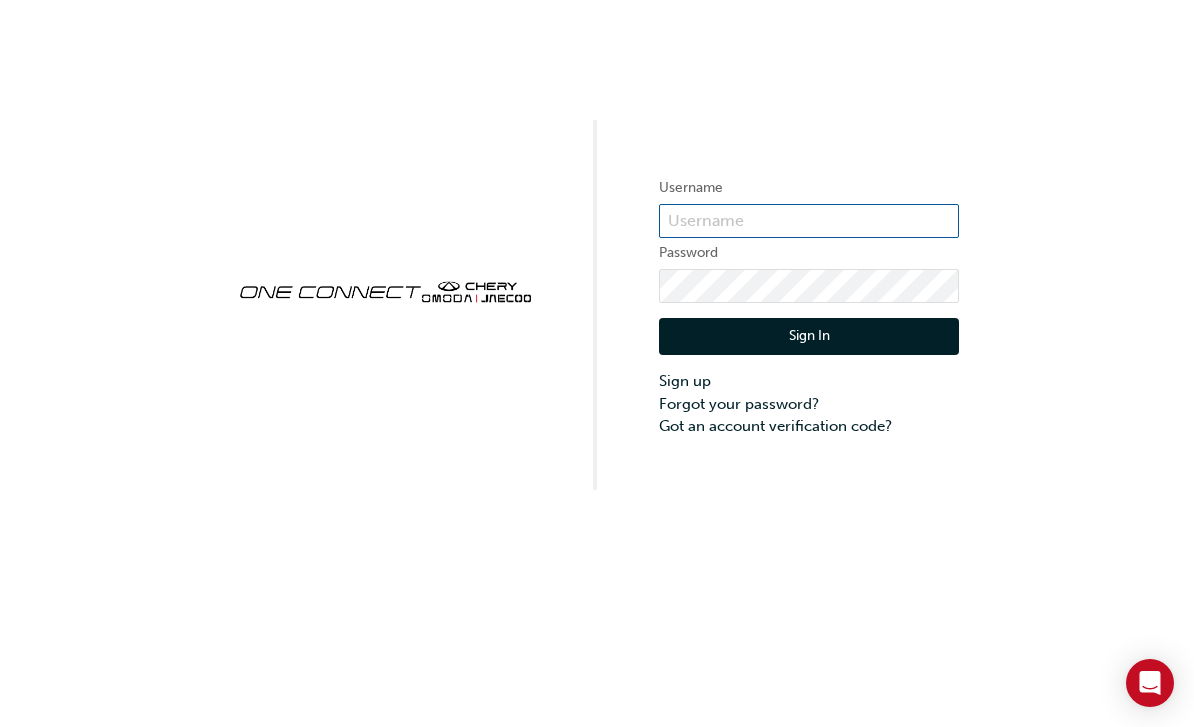 click at bounding box center [809, 221] 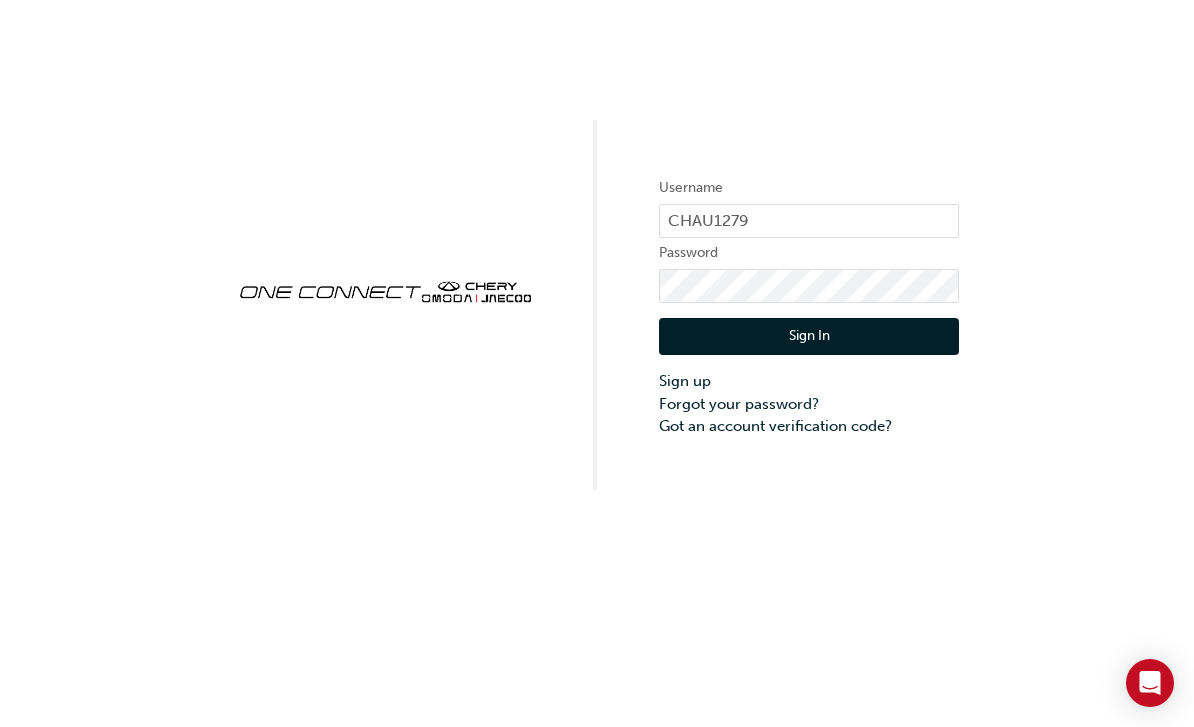 click on "Sign In" at bounding box center (809, 337) 